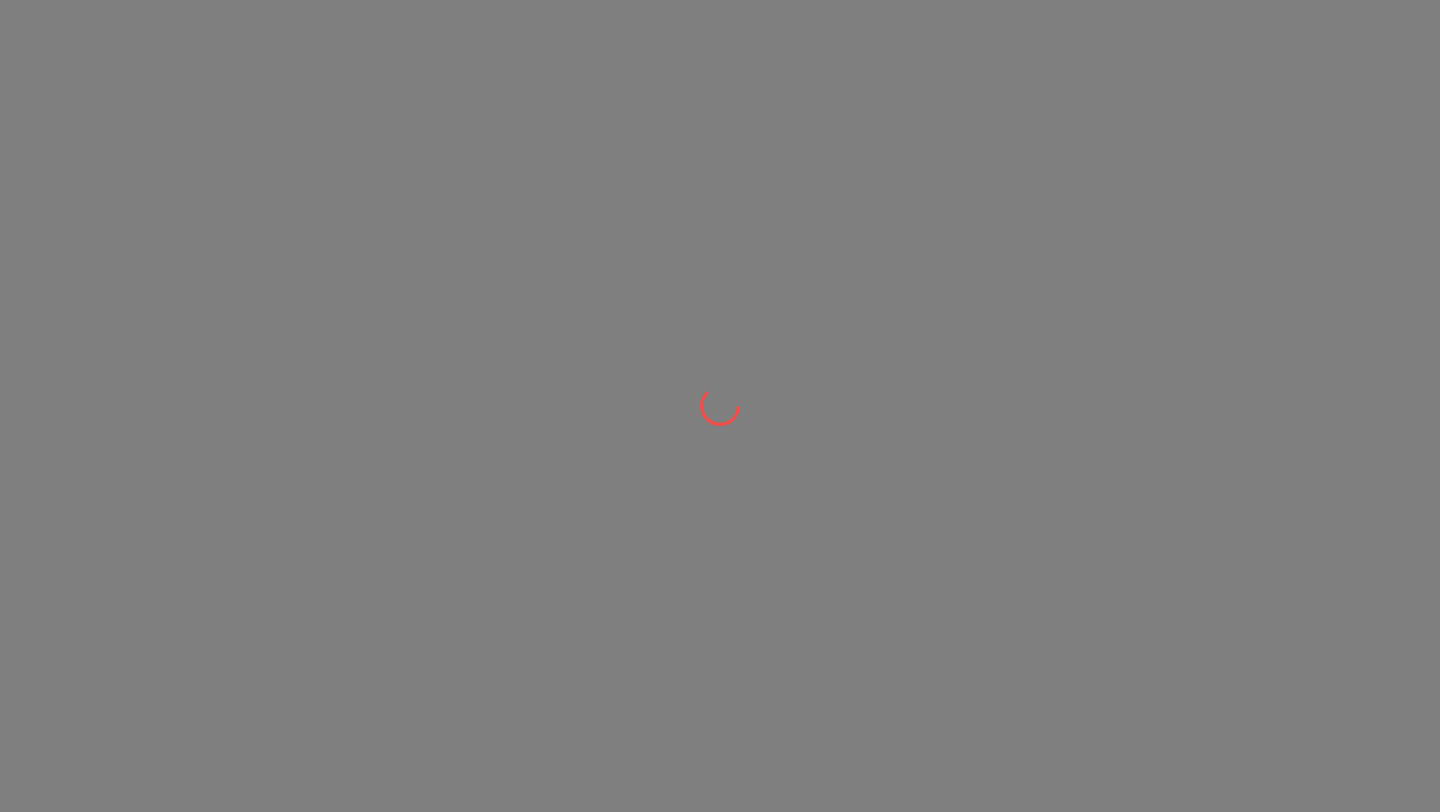 scroll, scrollTop: 0, scrollLeft: 0, axis: both 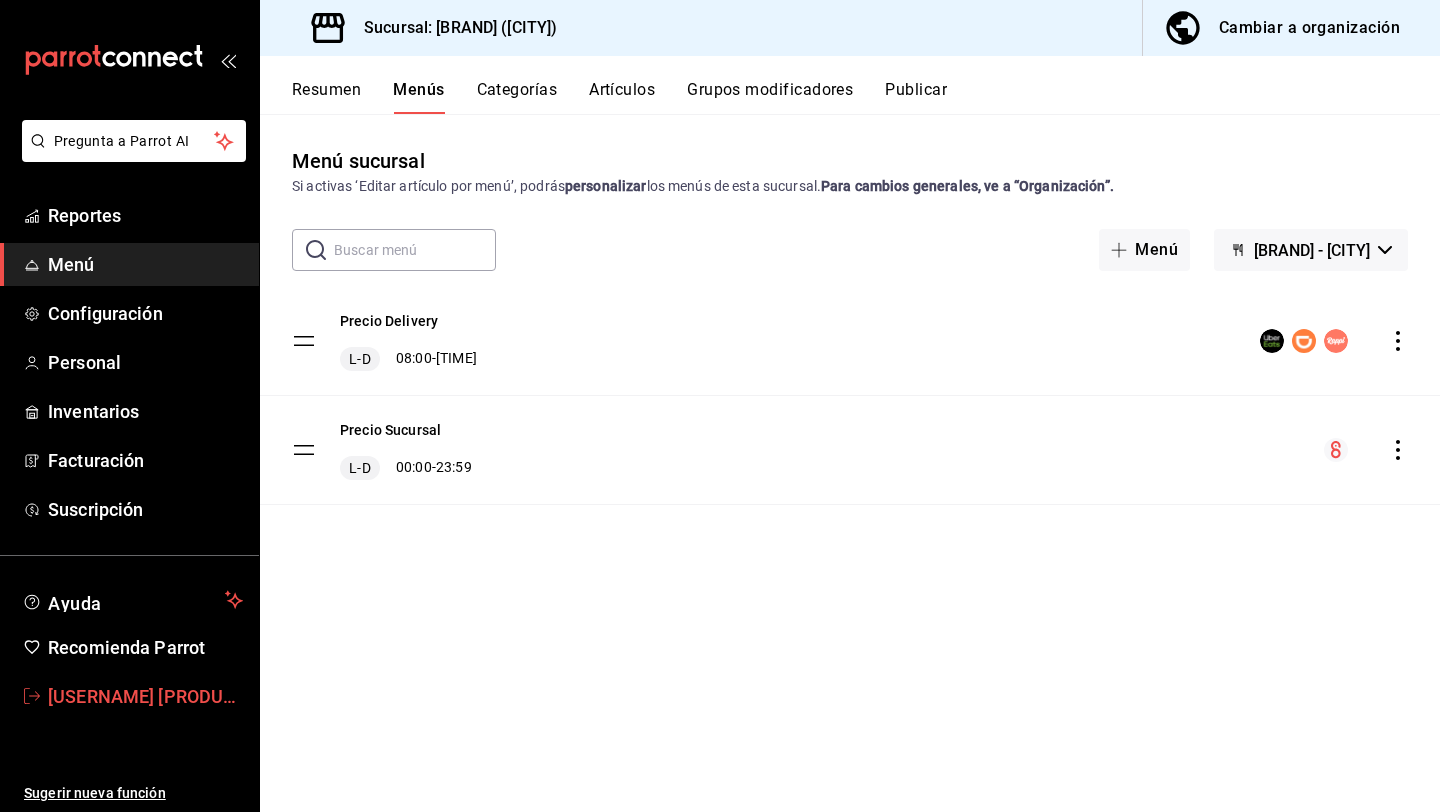 click on "SuperAdmin Parrot" at bounding box center [145, 696] 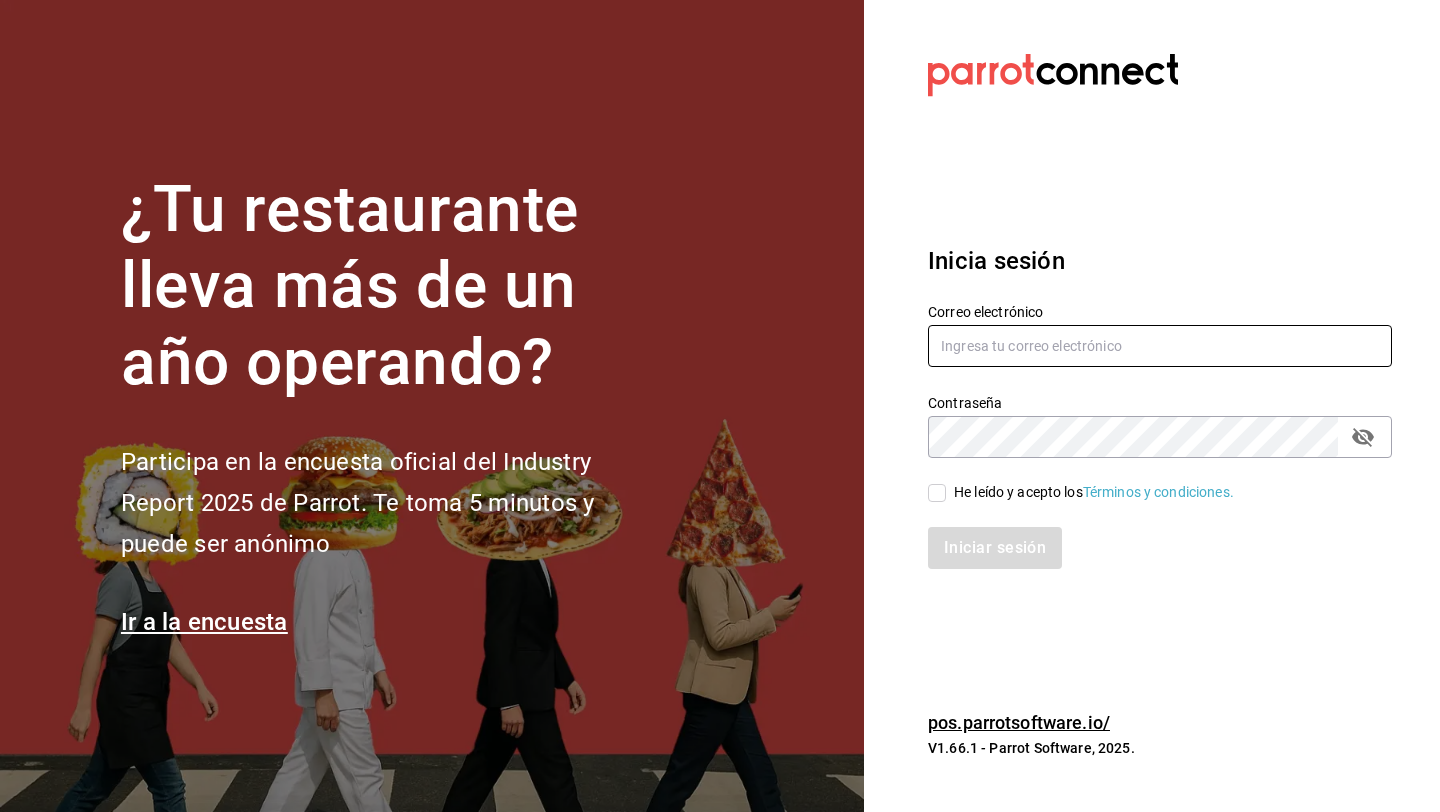 click at bounding box center (1160, 346) 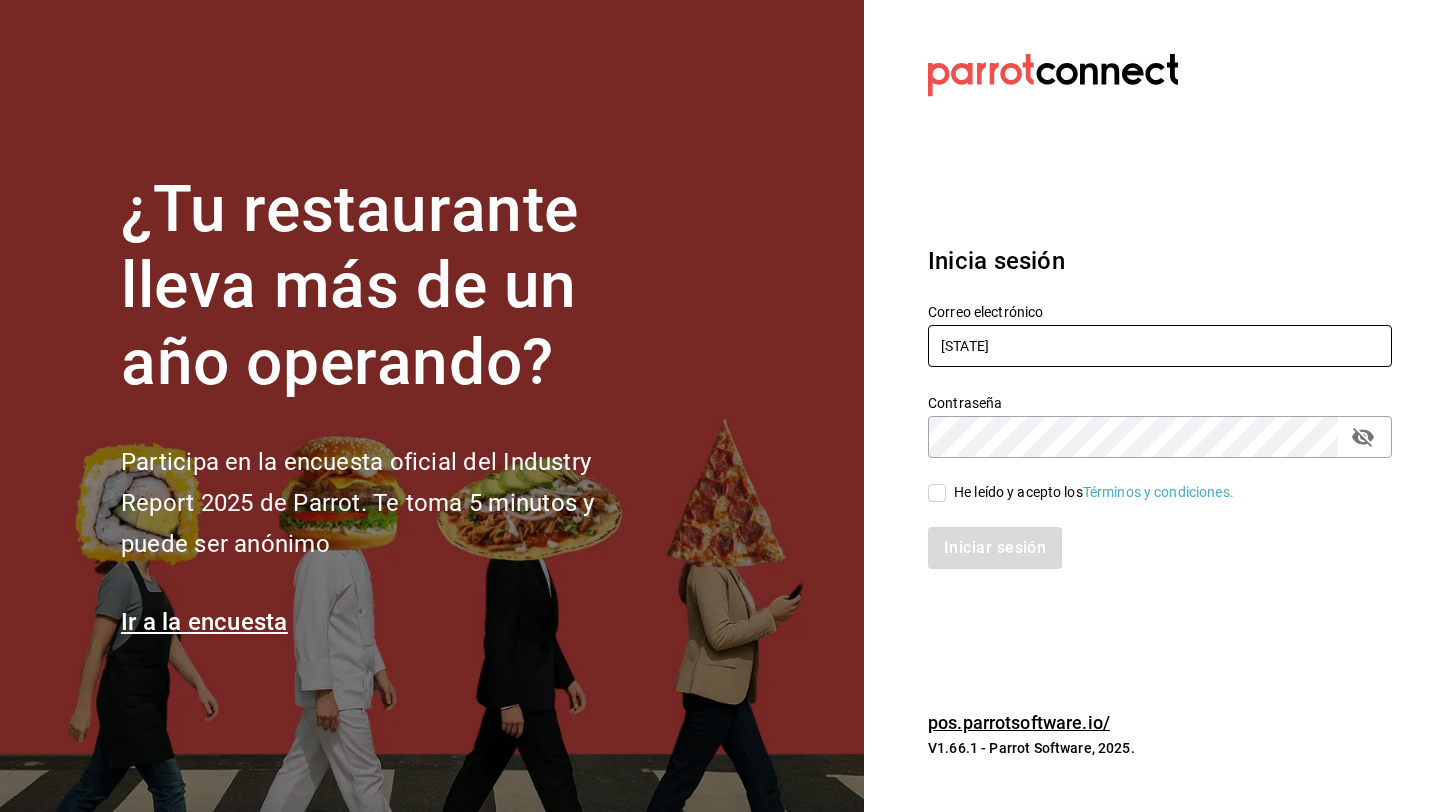 type on "berrincheheladeria@condesa.com" 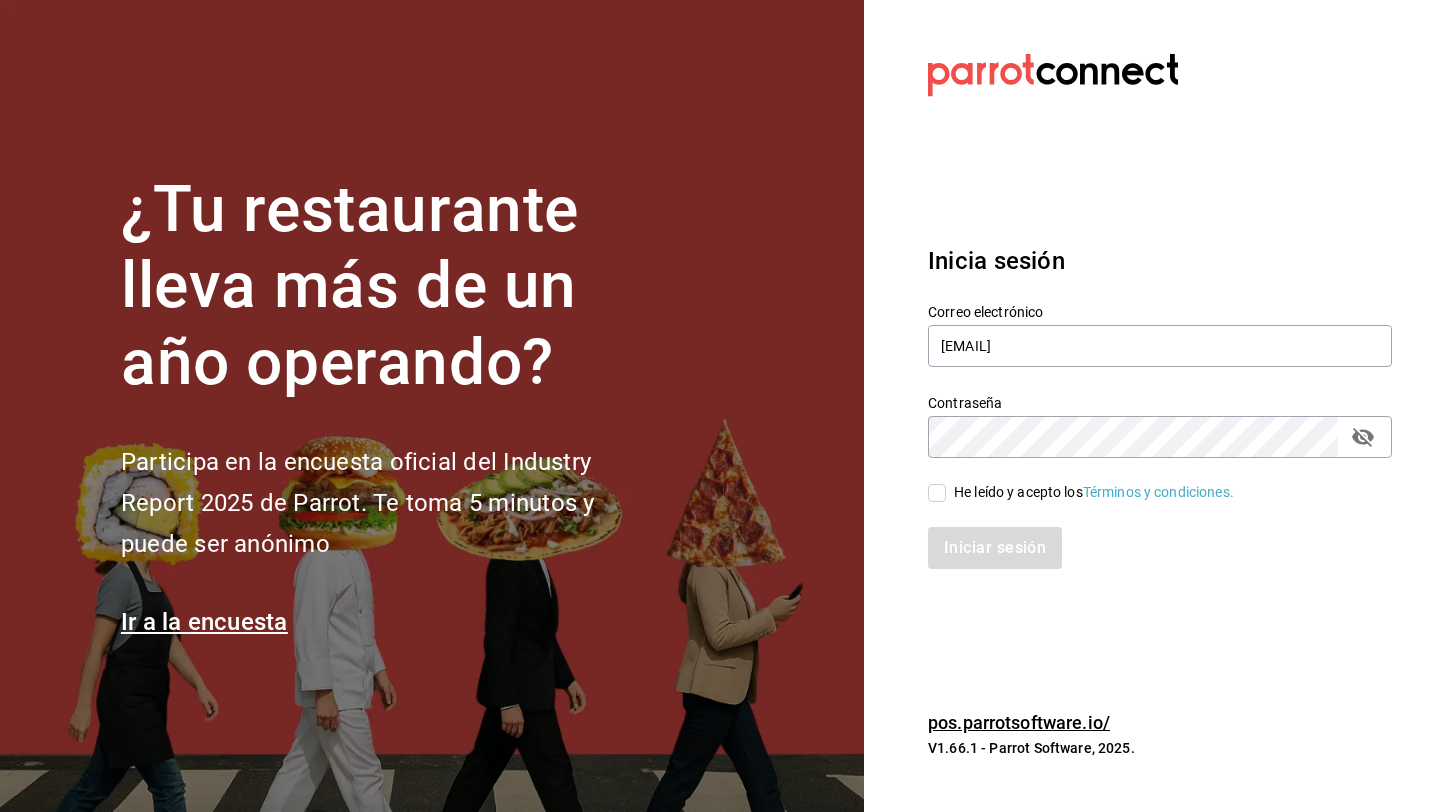 click on "He leído y acepto los  Términos y condiciones." at bounding box center [1094, 492] 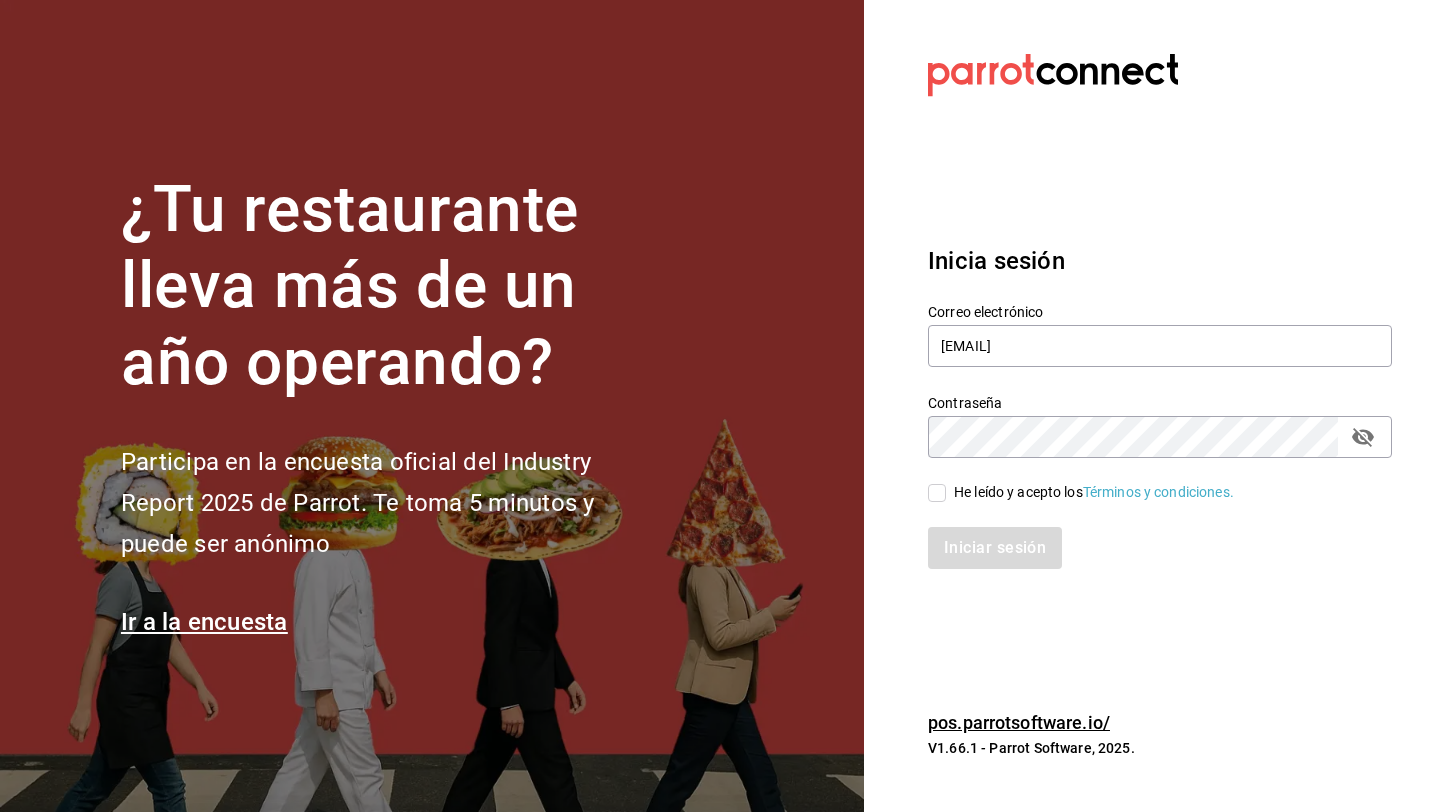 checkbox on "true" 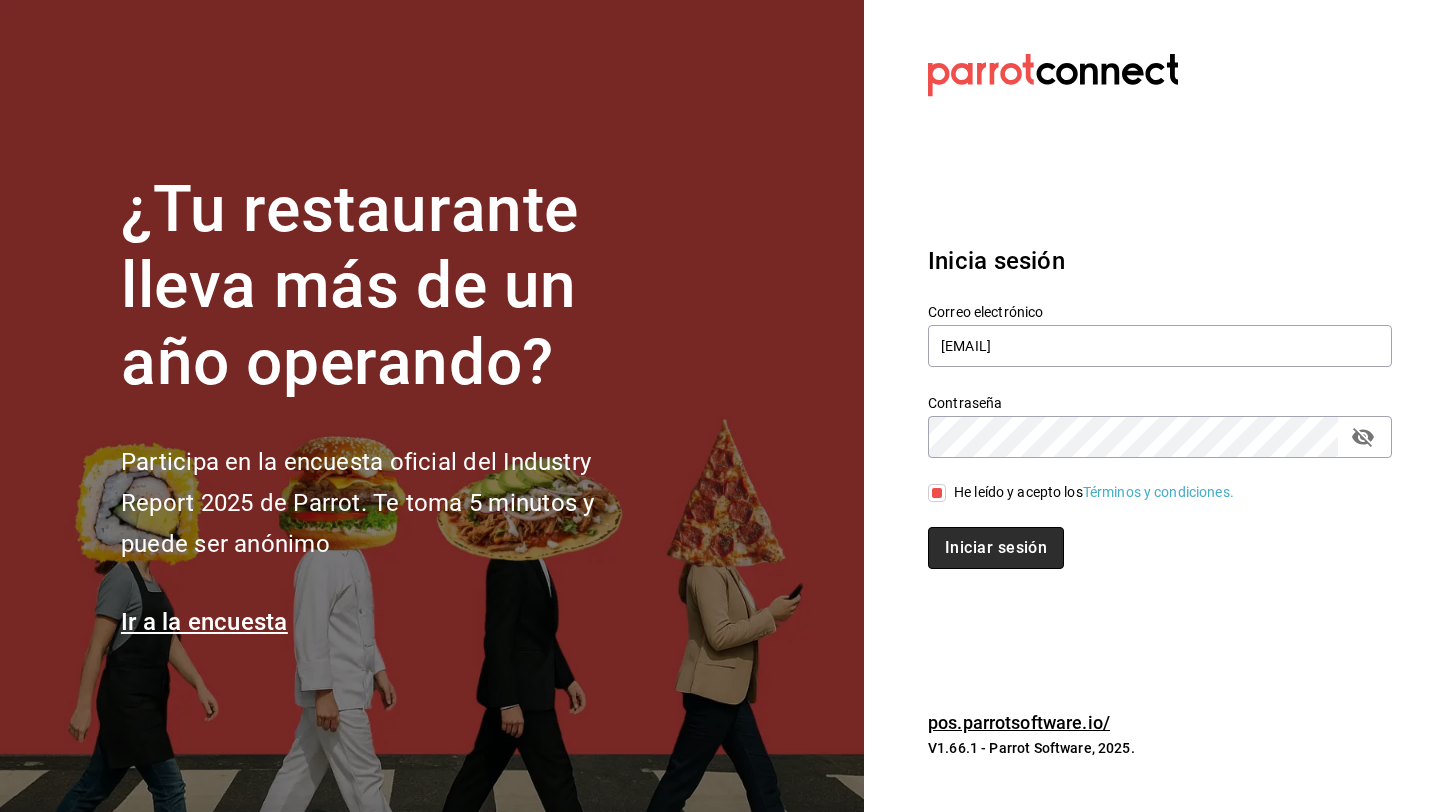 click on "Iniciar sesión" at bounding box center [996, 548] 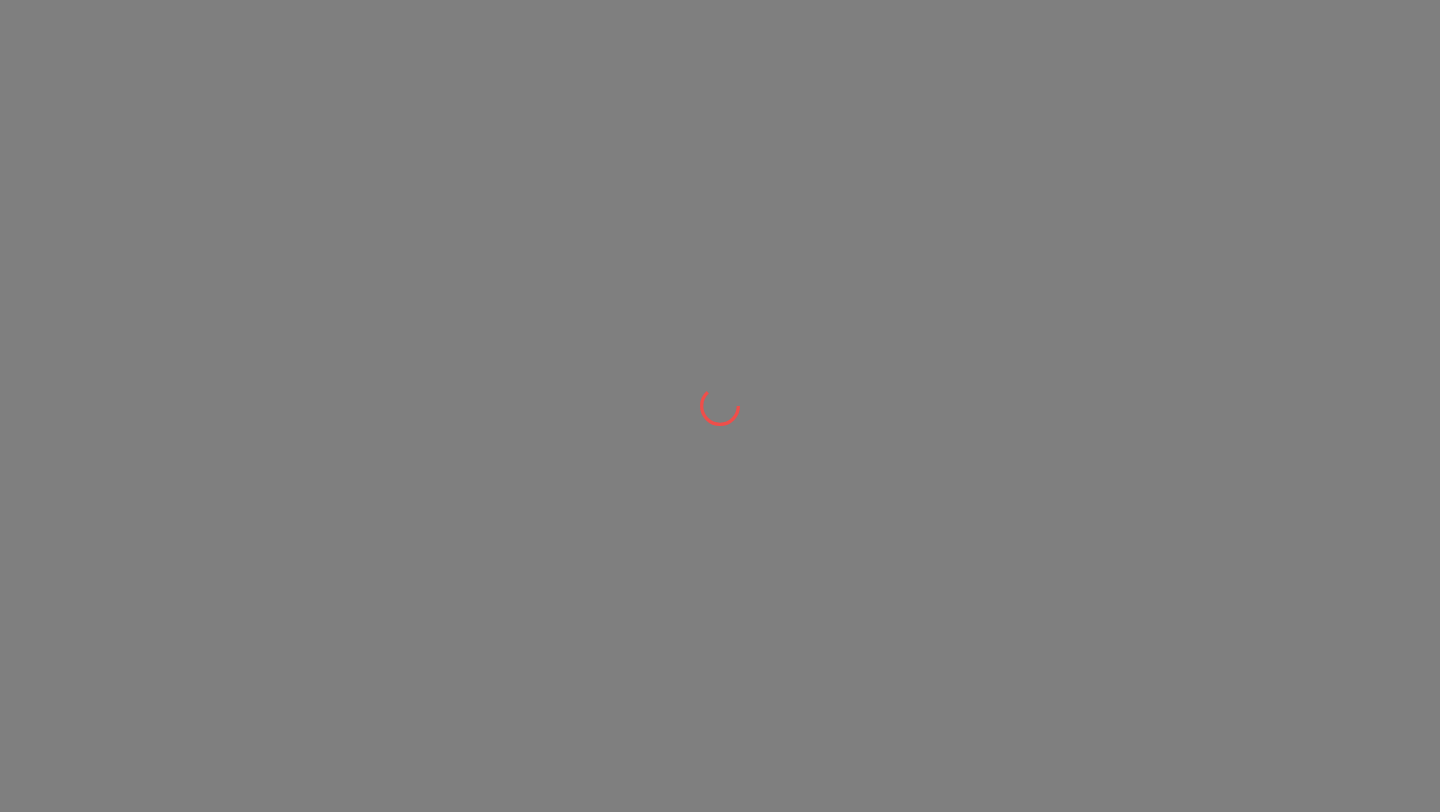 scroll, scrollTop: 0, scrollLeft: 0, axis: both 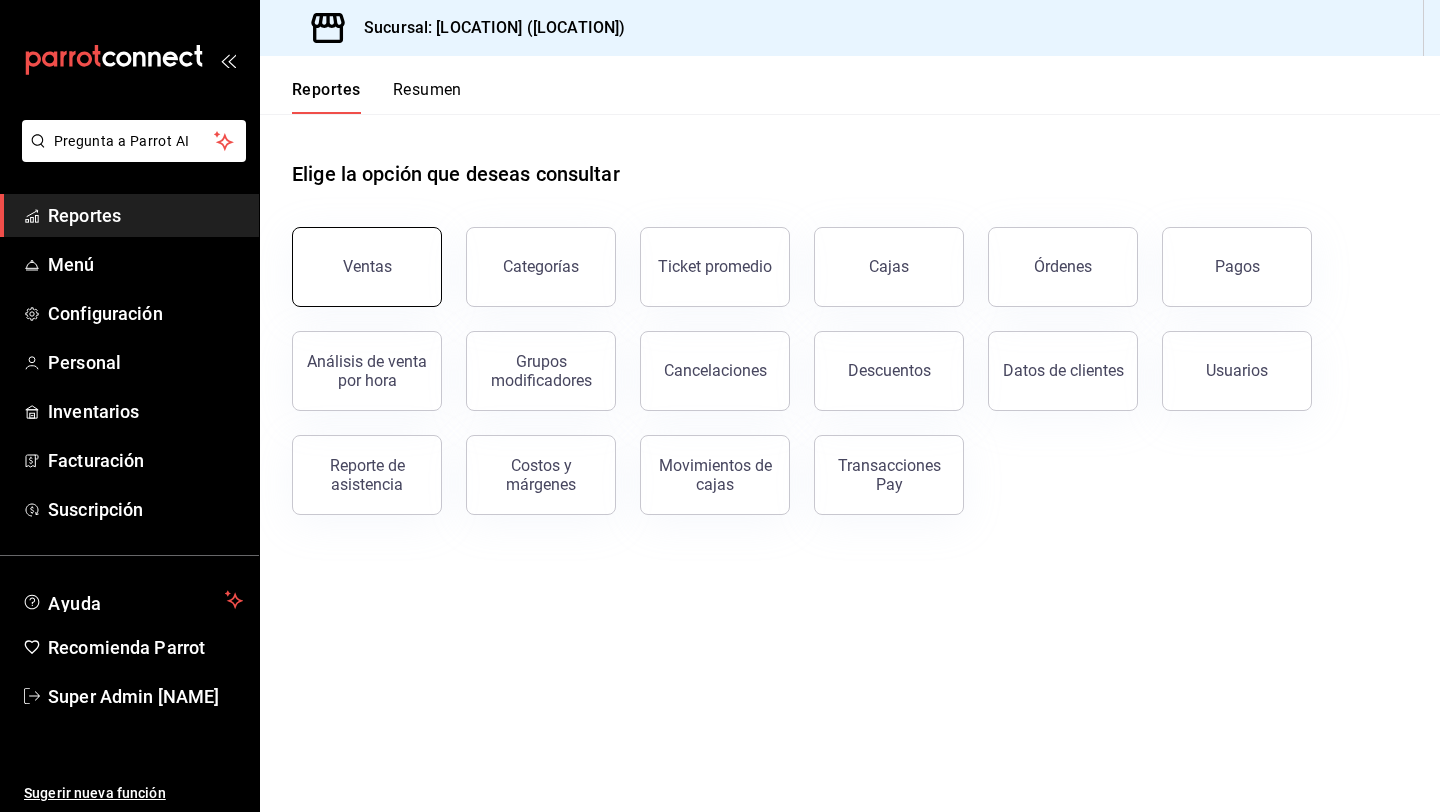 click on "Ventas" at bounding box center (367, 267) 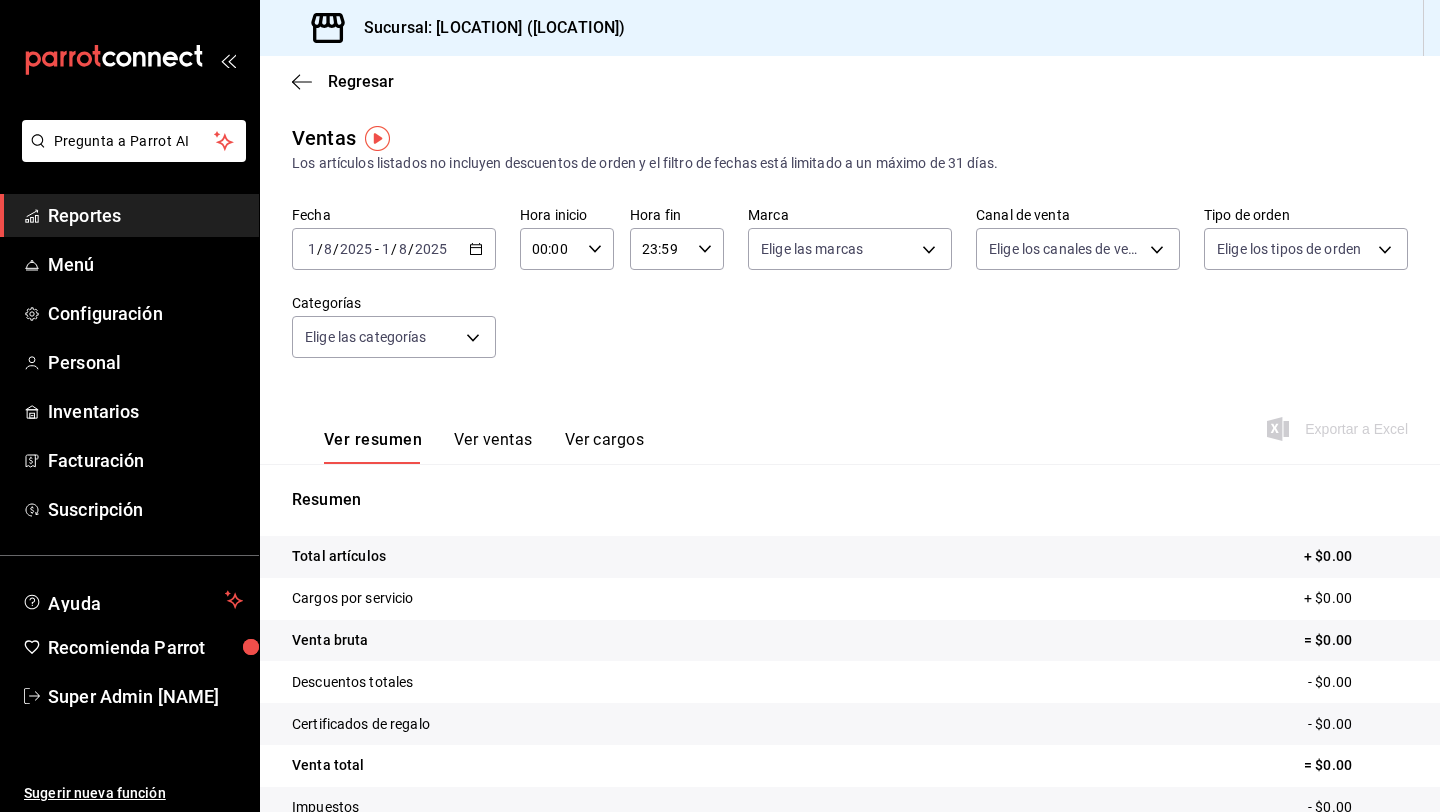 click on "2025" at bounding box center (431, 249) 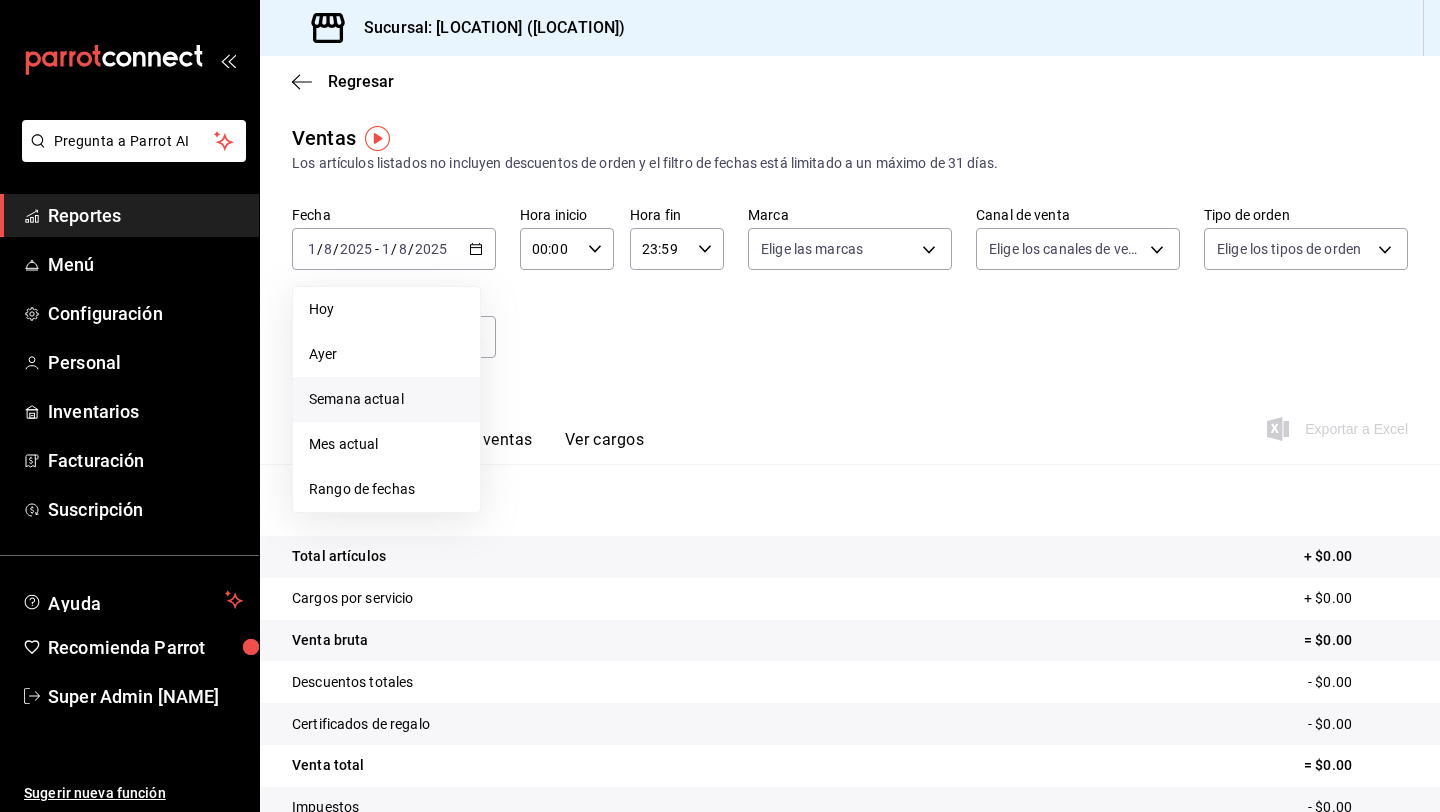click on "Semana actual" at bounding box center [386, 399] 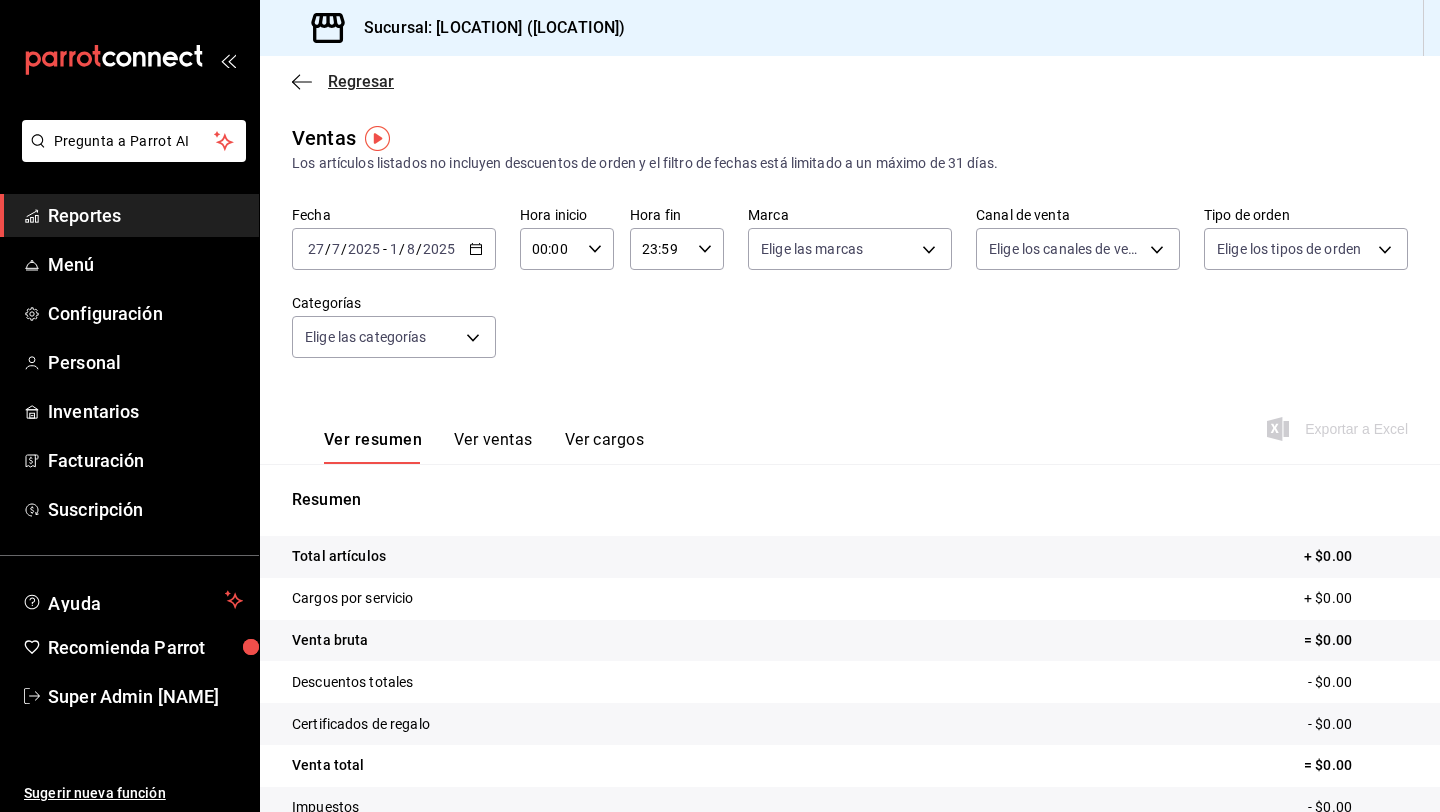 click 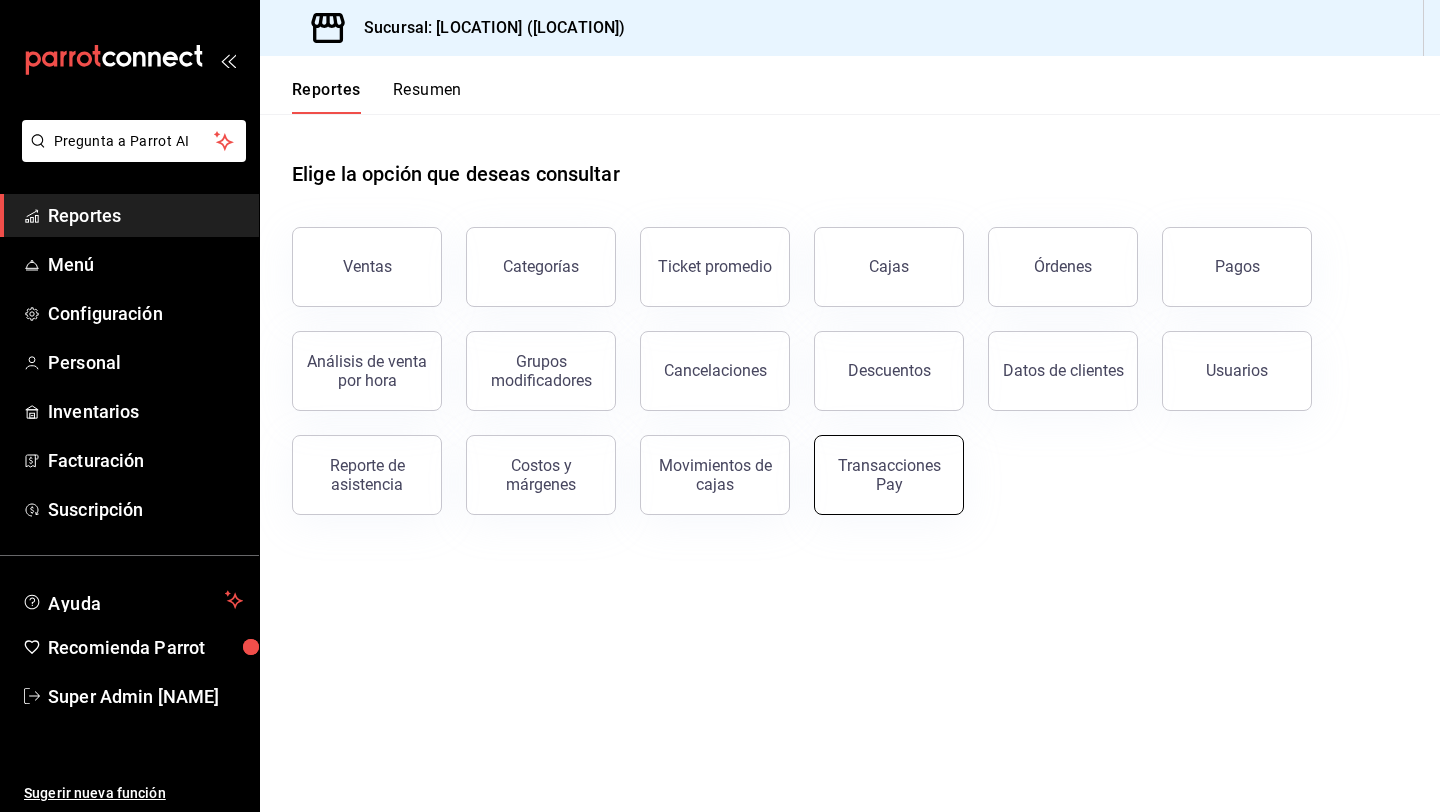 click on "Transacciones Pay" at bounding box center (889, 475) 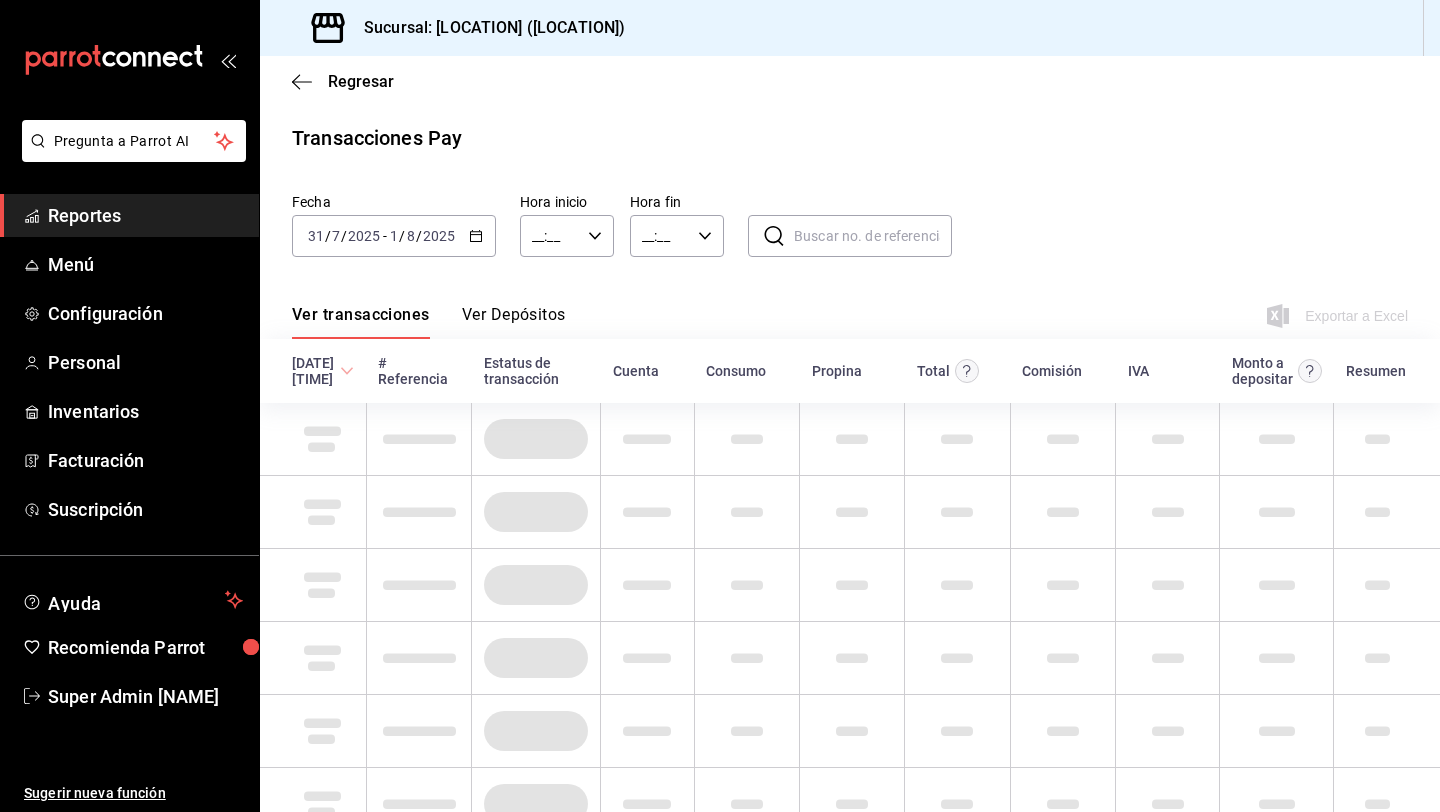type on "00:00" 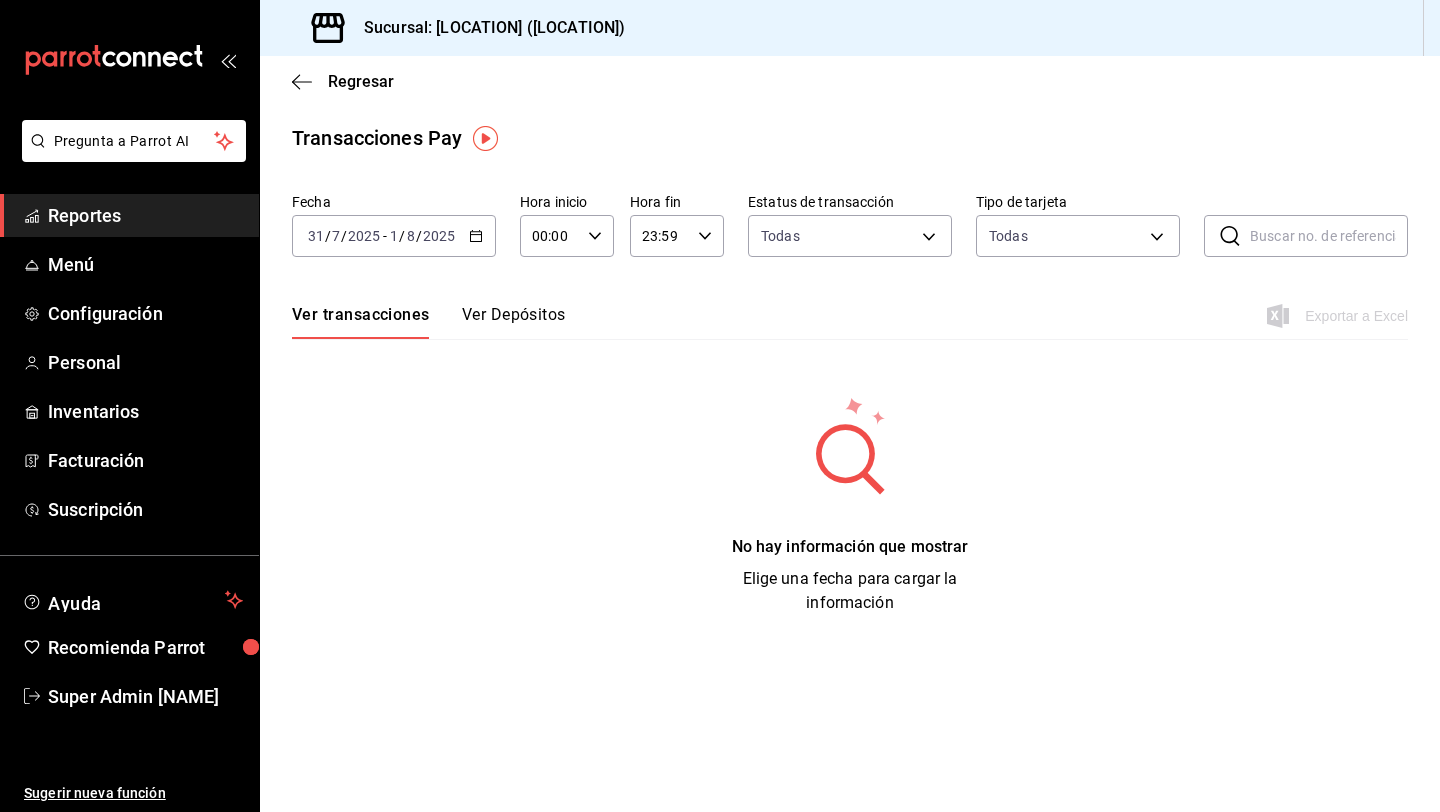 click 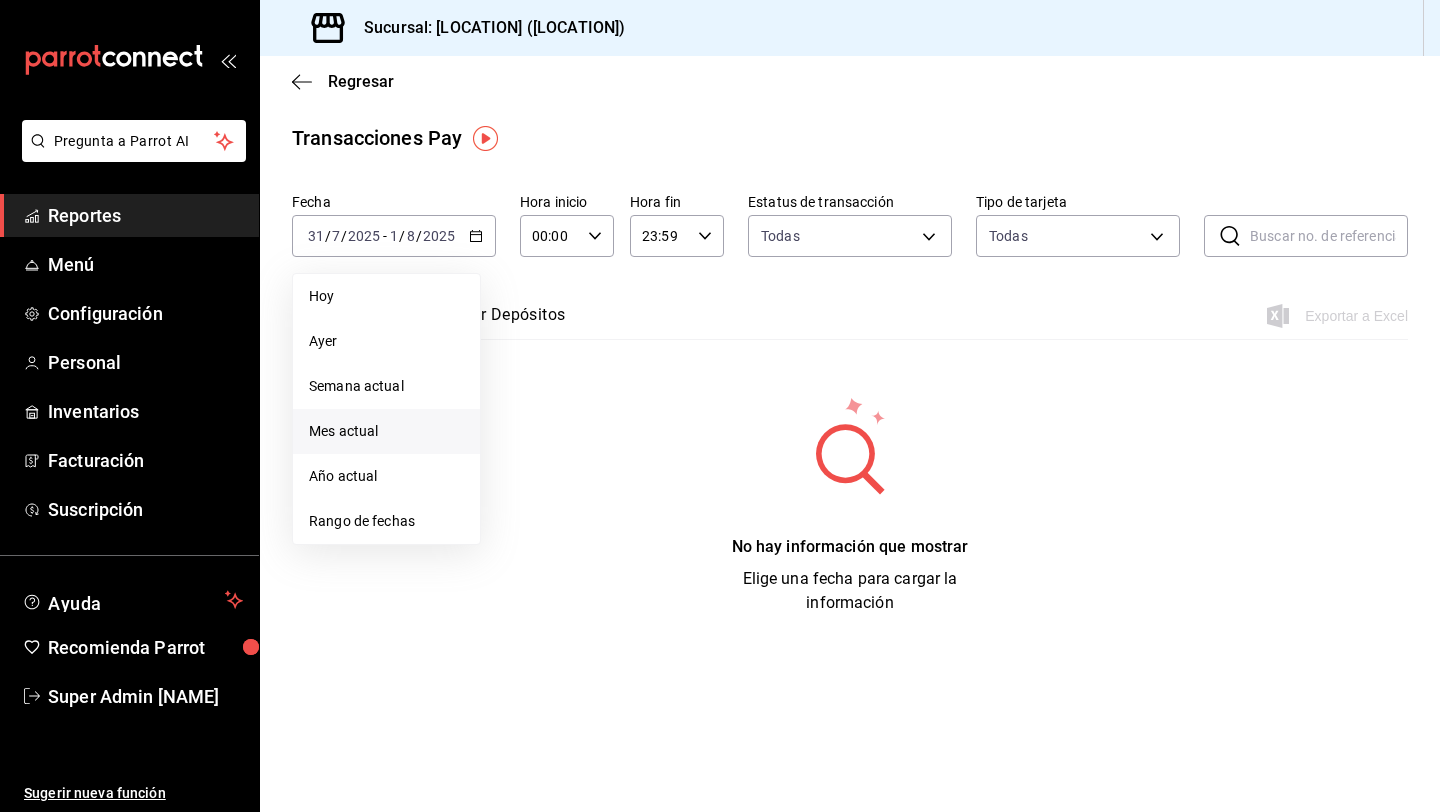 drag, startPoint x: 411, startPoint y: 460, endPoint x: 410, endPoint y: 439, distance: 21.023796 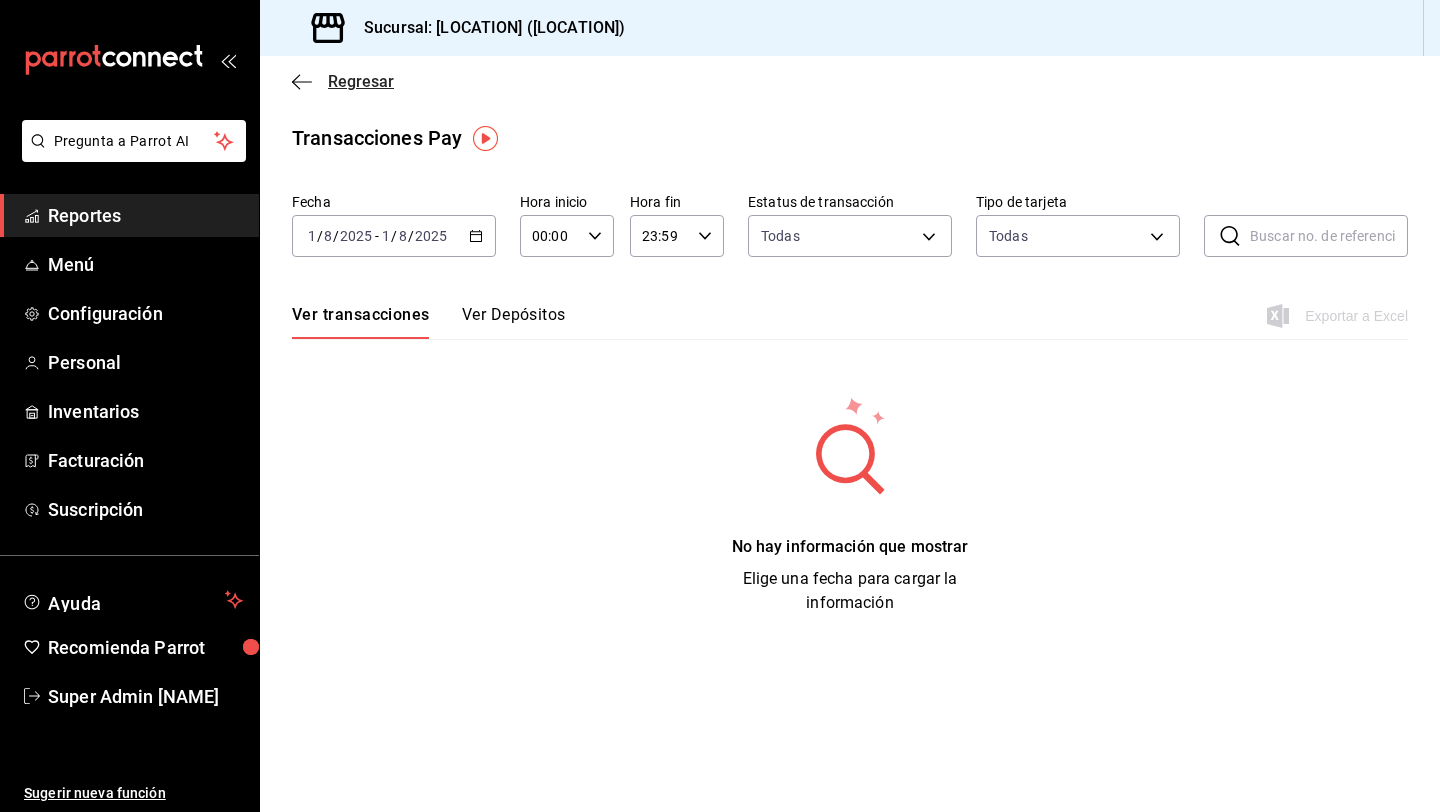 click 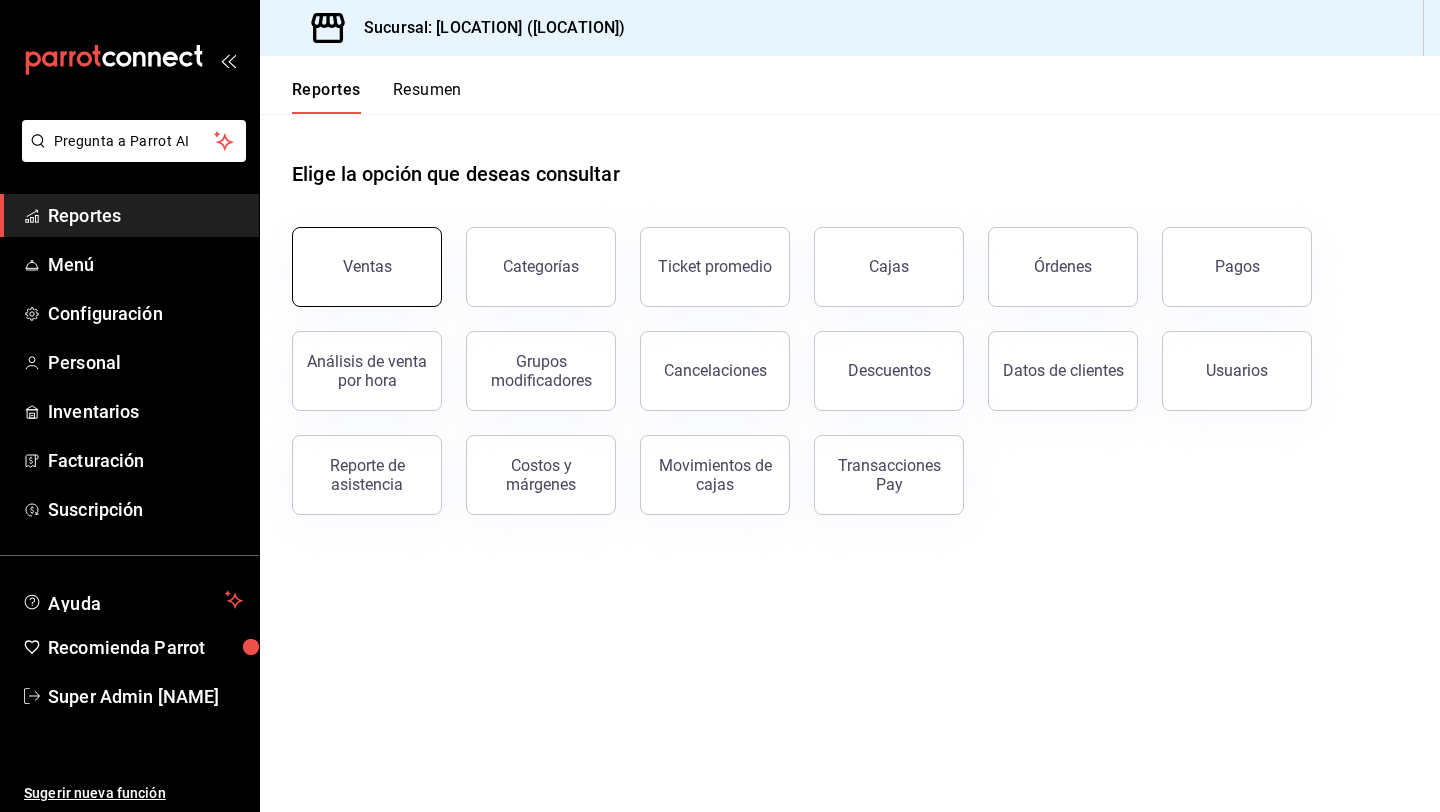 click on "Ventas" at bounding box center (367, 267) 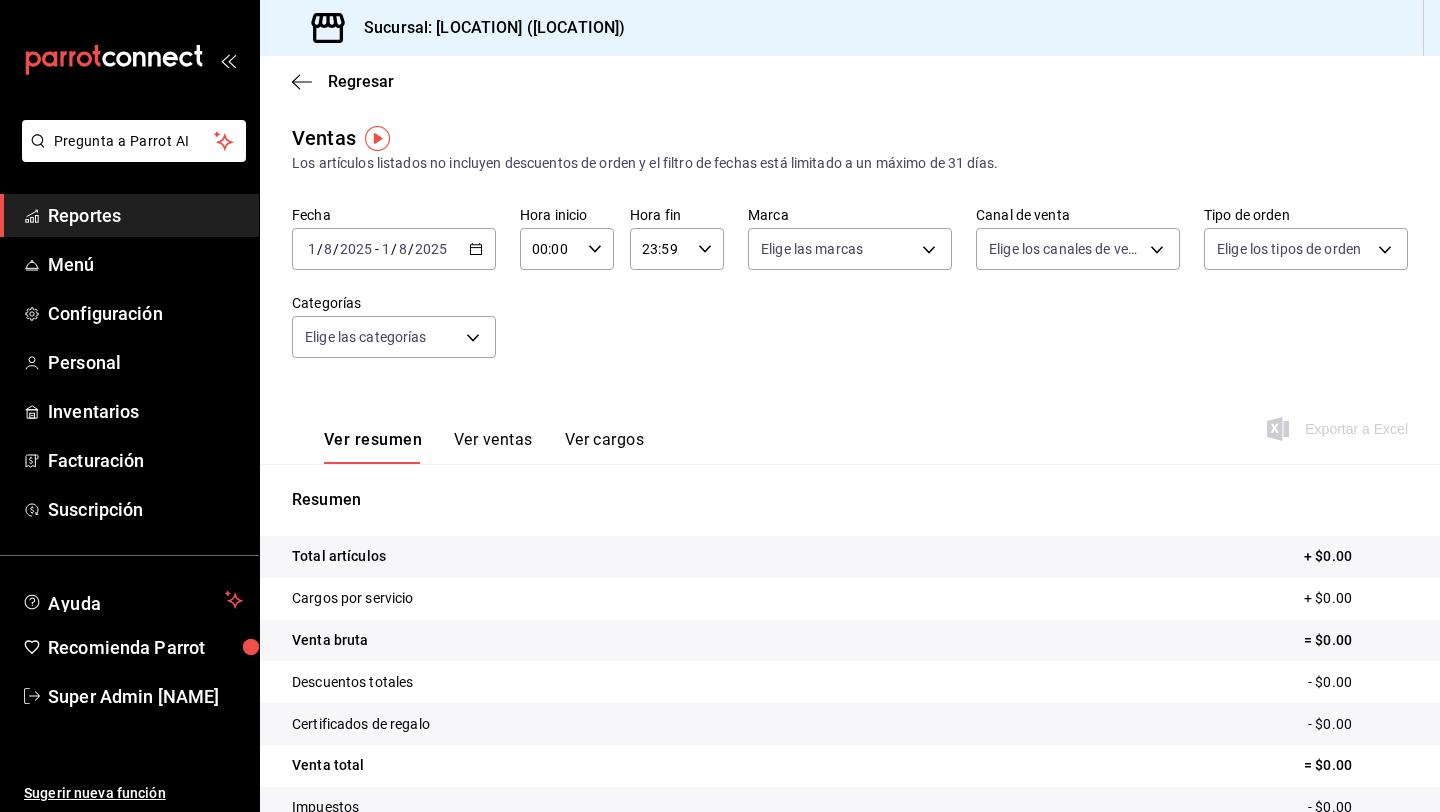 click 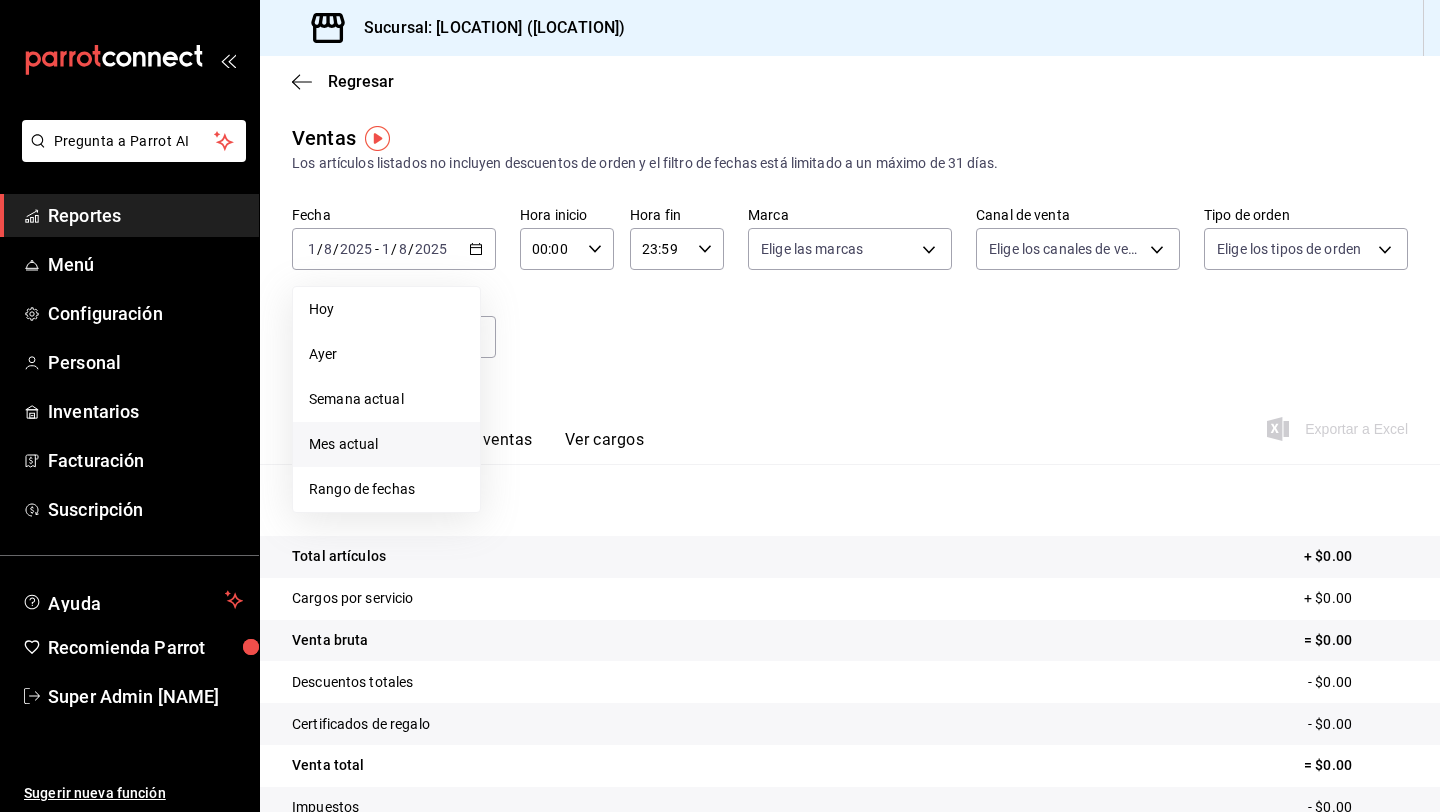 click on "Mes actual" at bounding box center [386, 444] 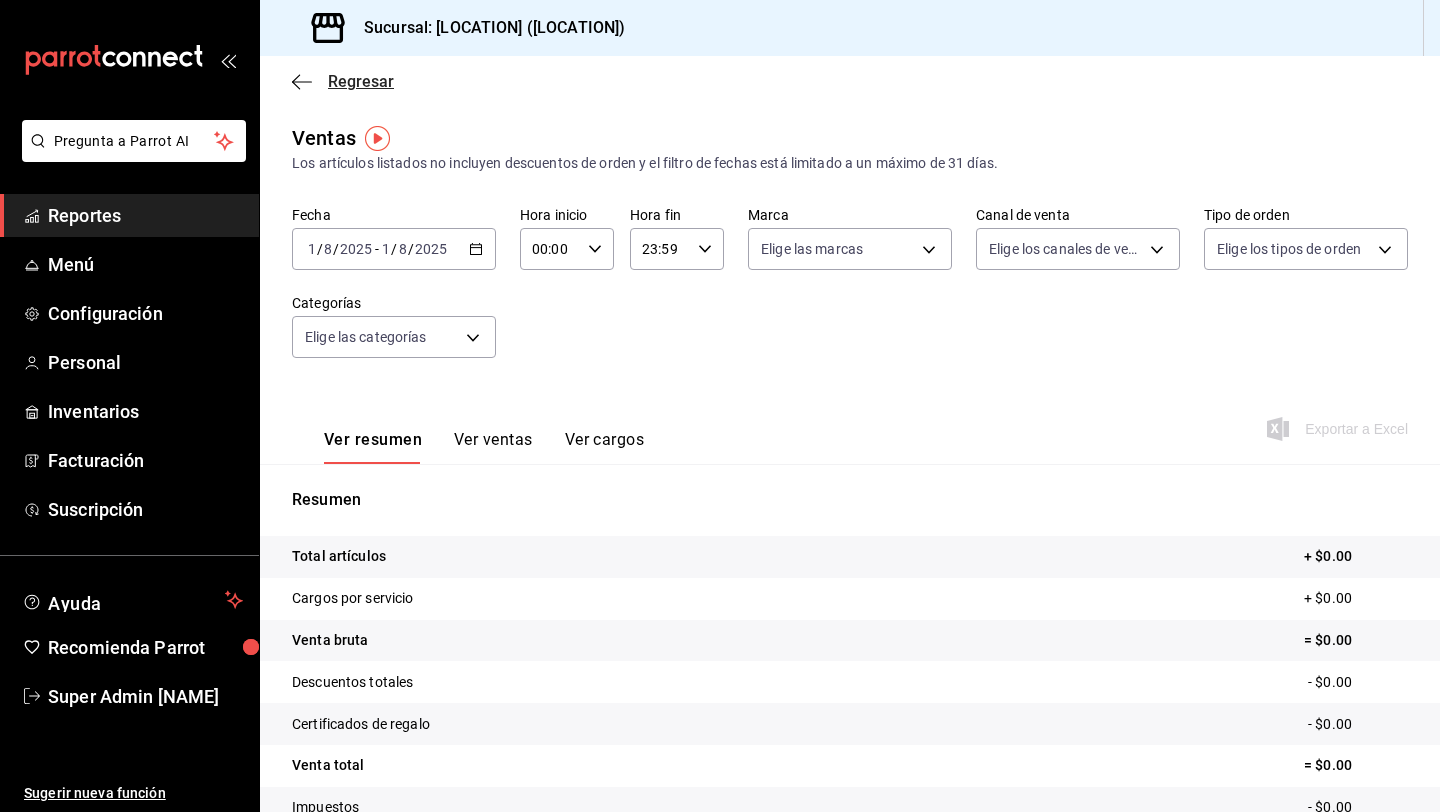 click 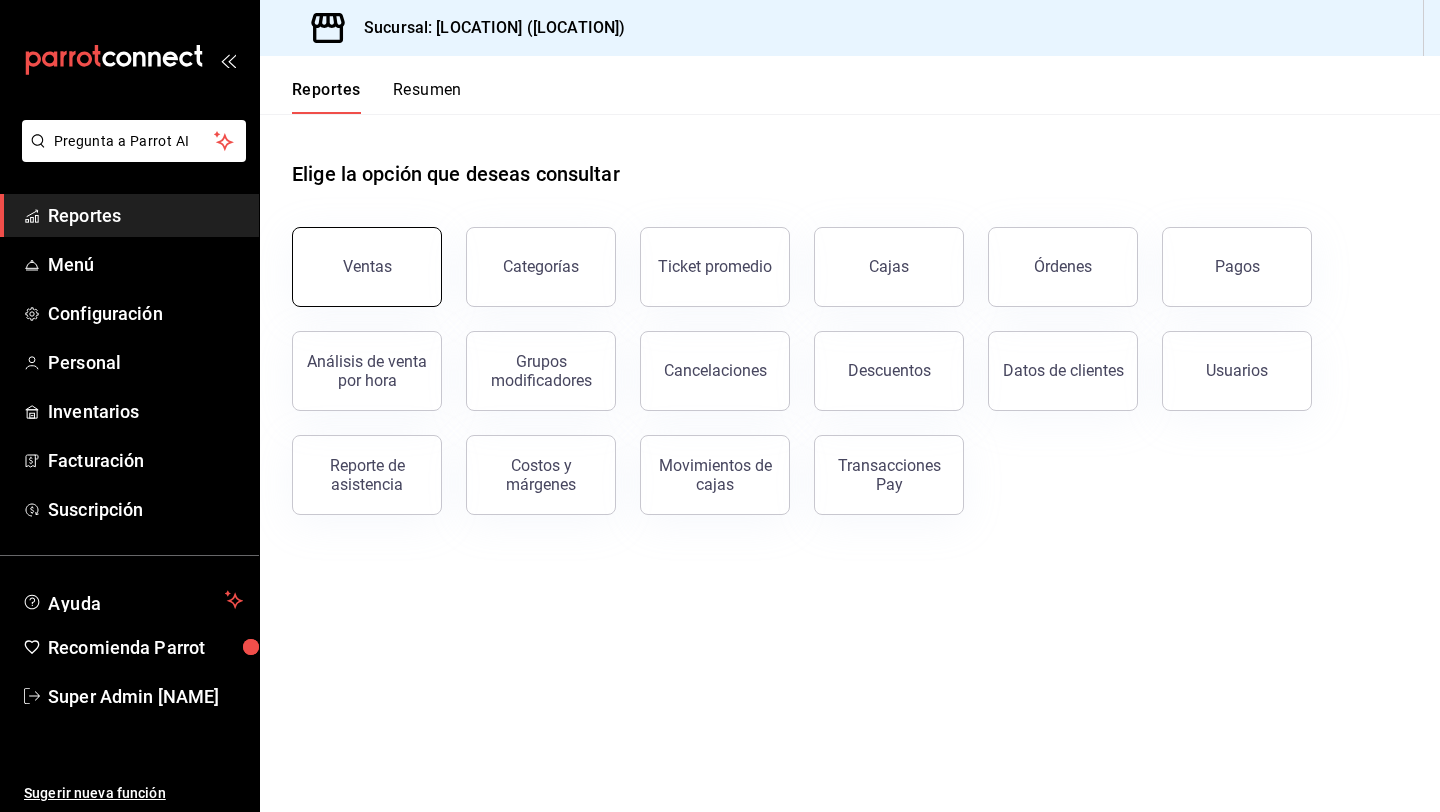 click on "Ventas" at bounding box center [367, 267] 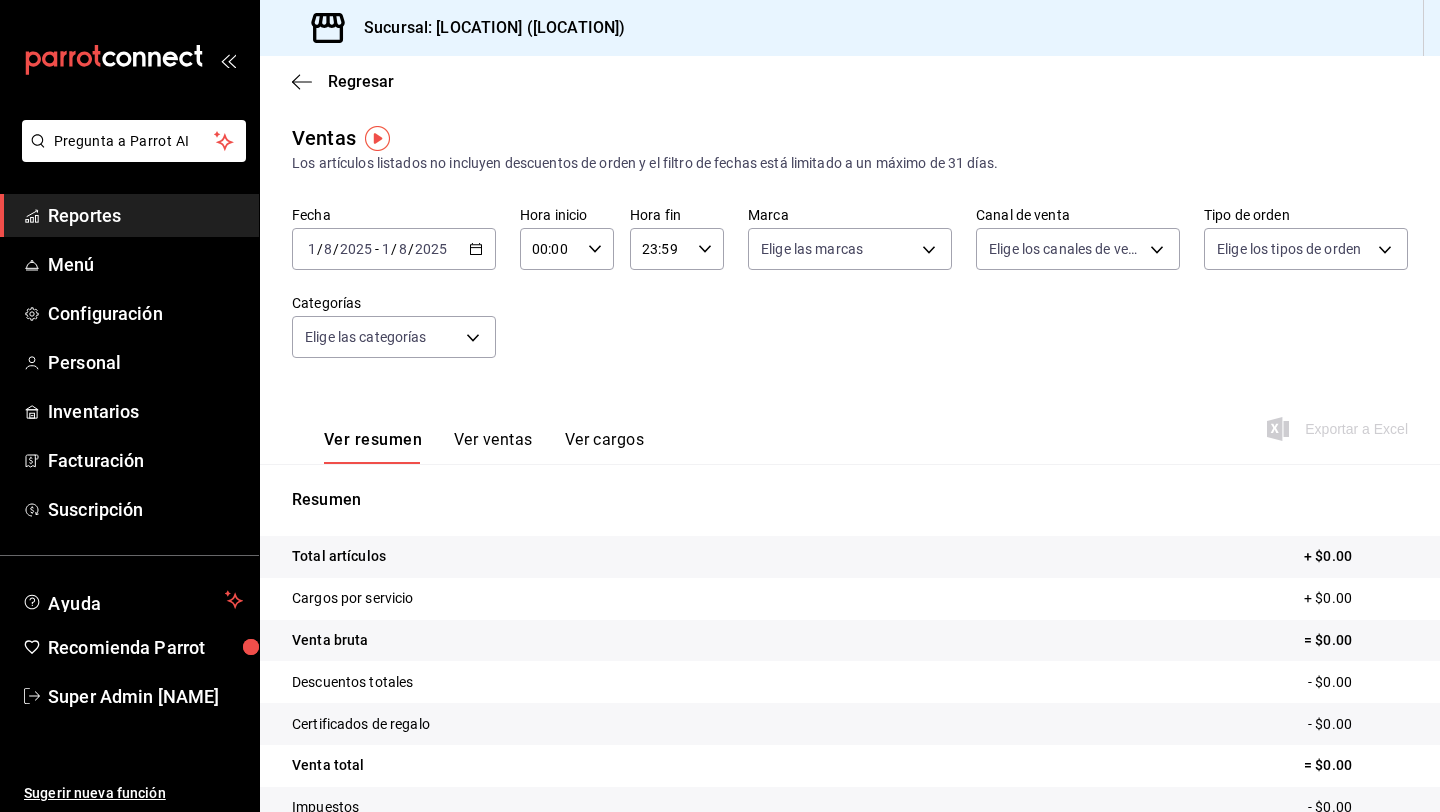 click on "[DATE] [DATE] - [DATE] [DATE]" at bounding box center (394, 249) 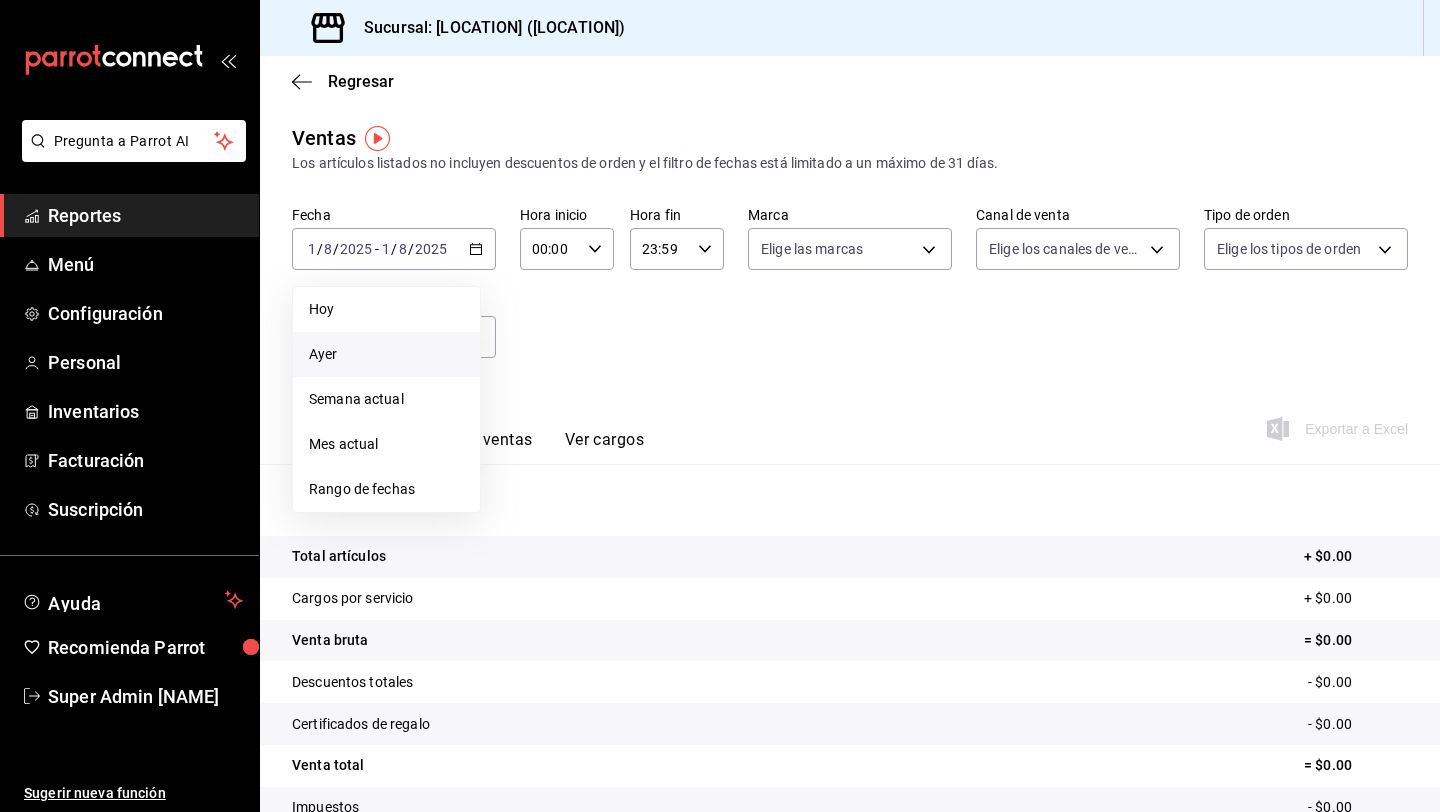 click on "Ayer" at bounding box center [386, 354] 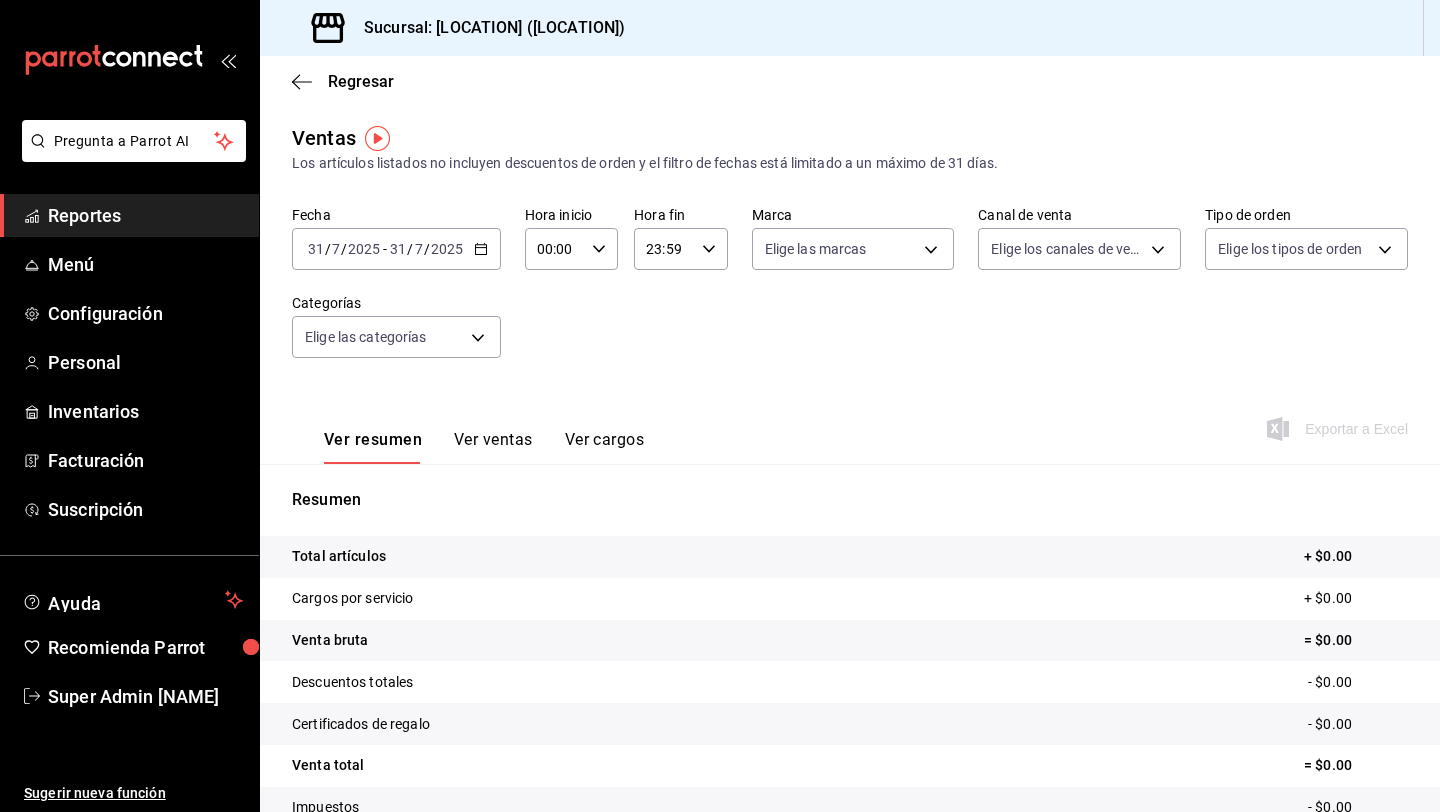 click on "[DATE] [DATE] - [DATE] [DATE]" at bounding box center (396, 249) 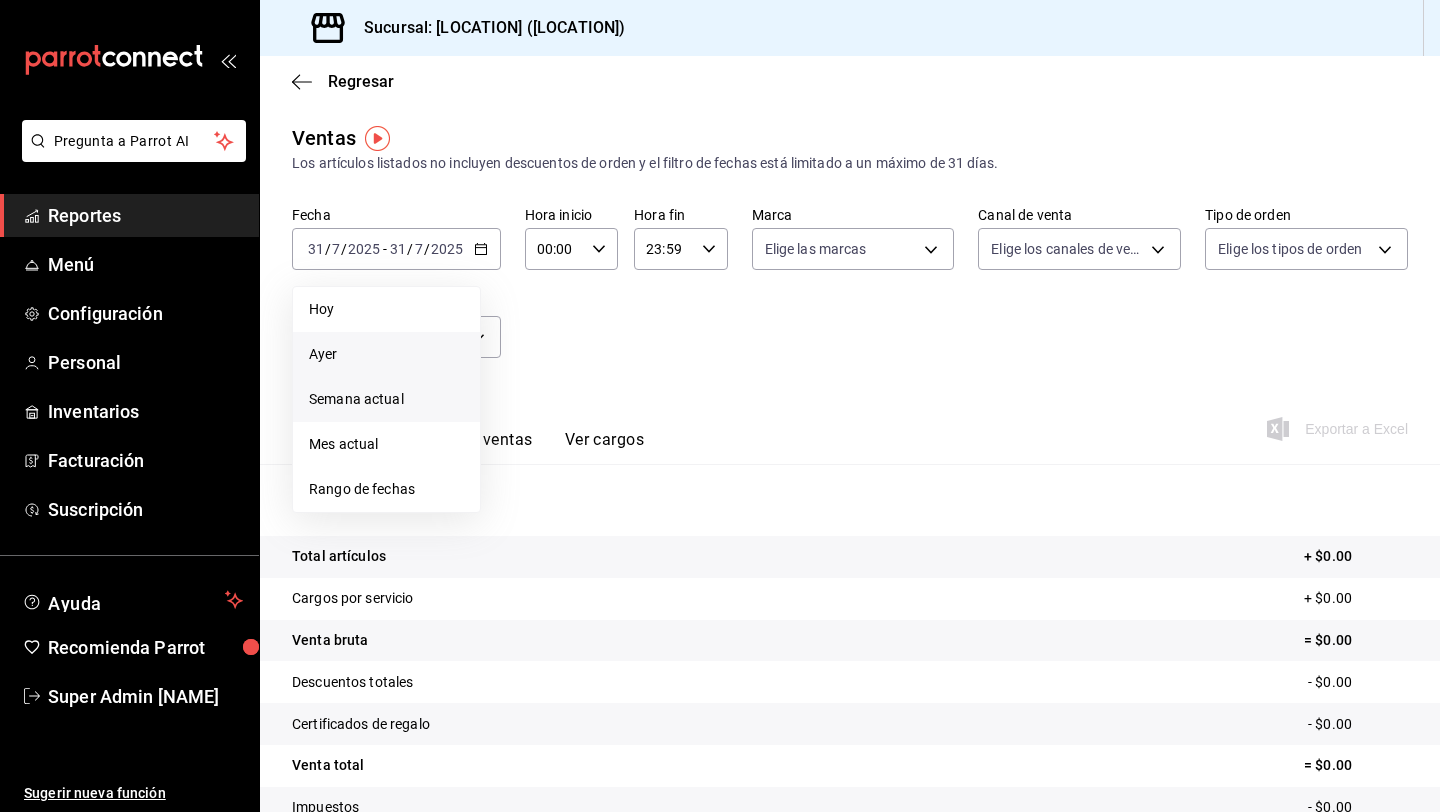 click on "Semana actual" at bounding box center (386, 399) 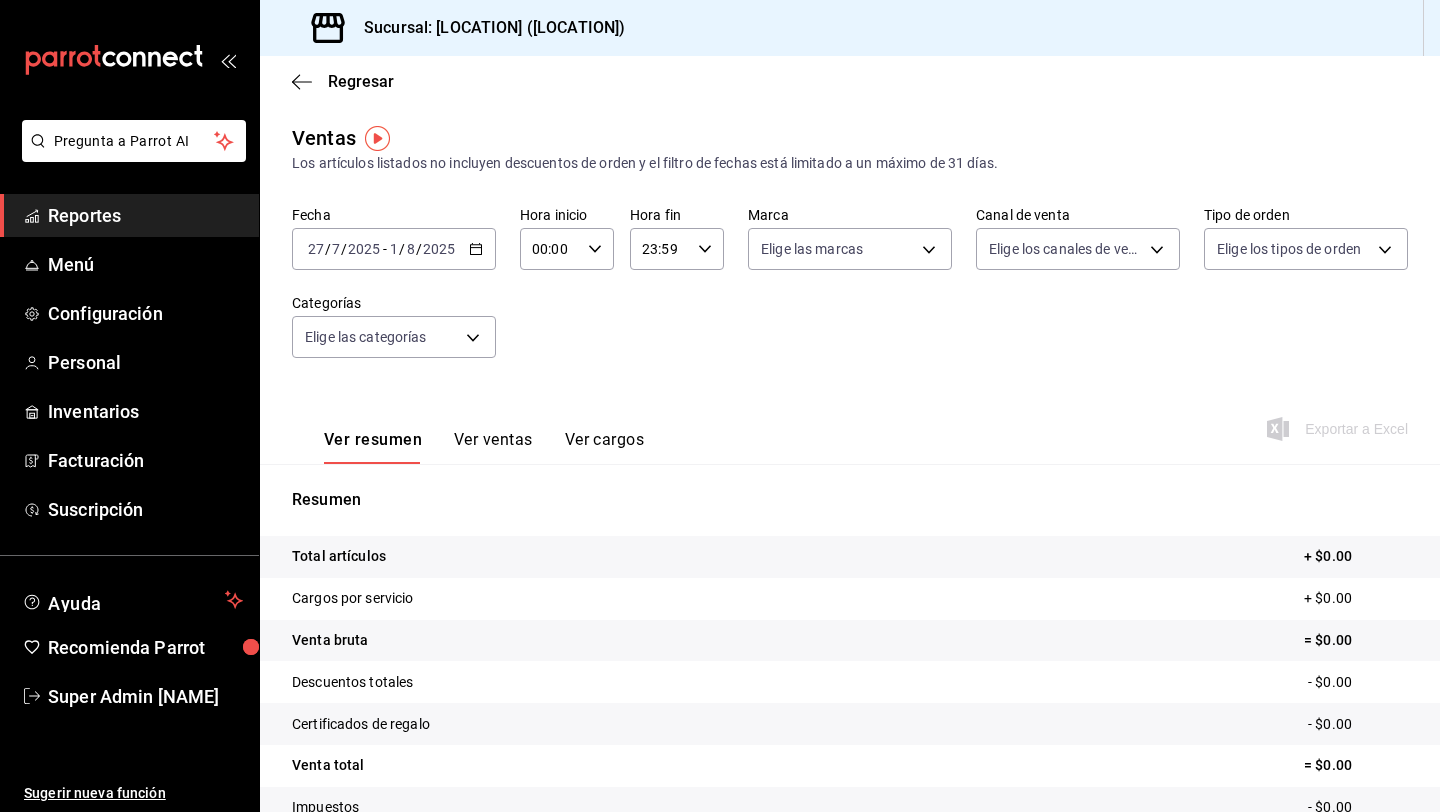 click on "[DATE] [DATE] - [DATE] [DATE]" at bounding box center [394, 249] 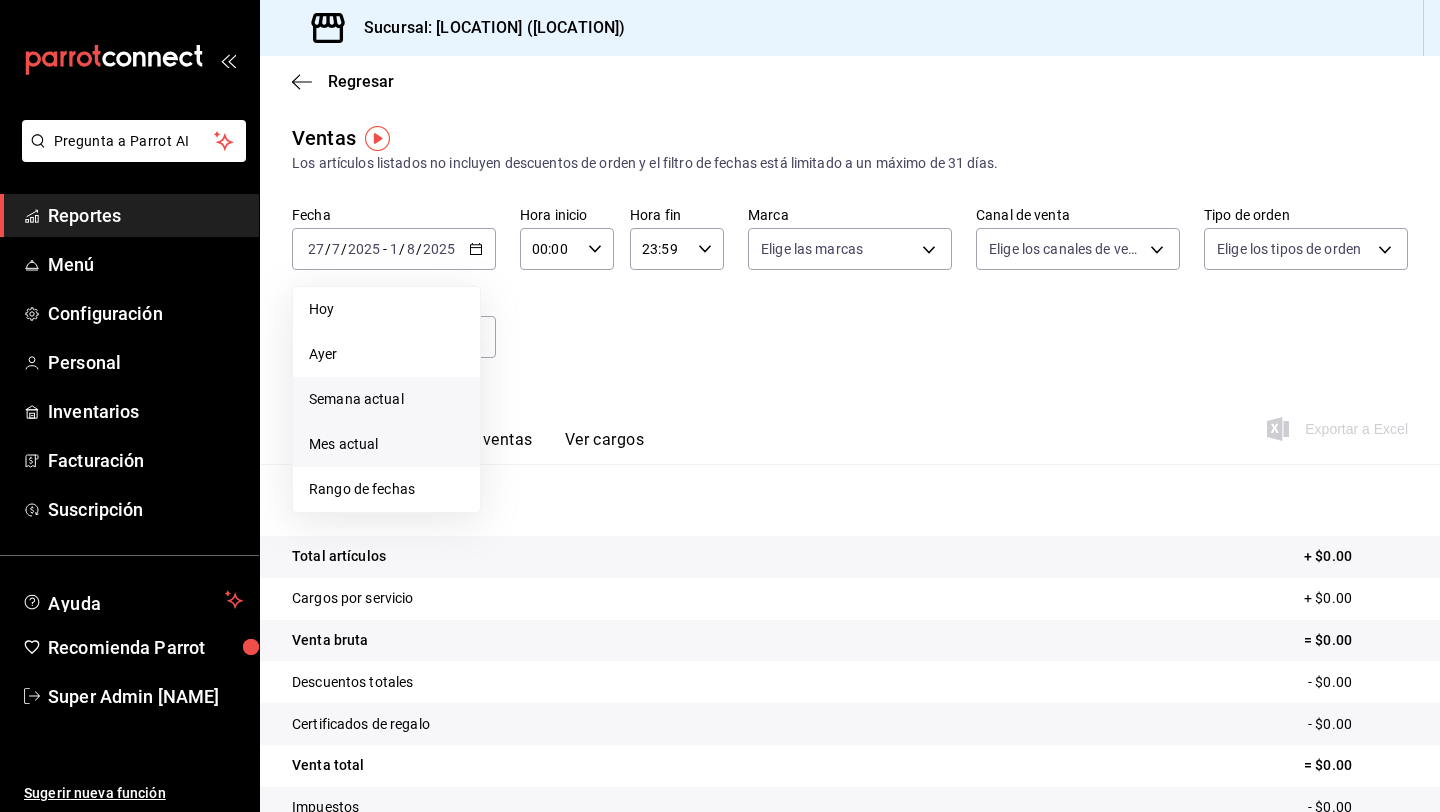 click on "Mes actual" at bounding box center [386, 444] 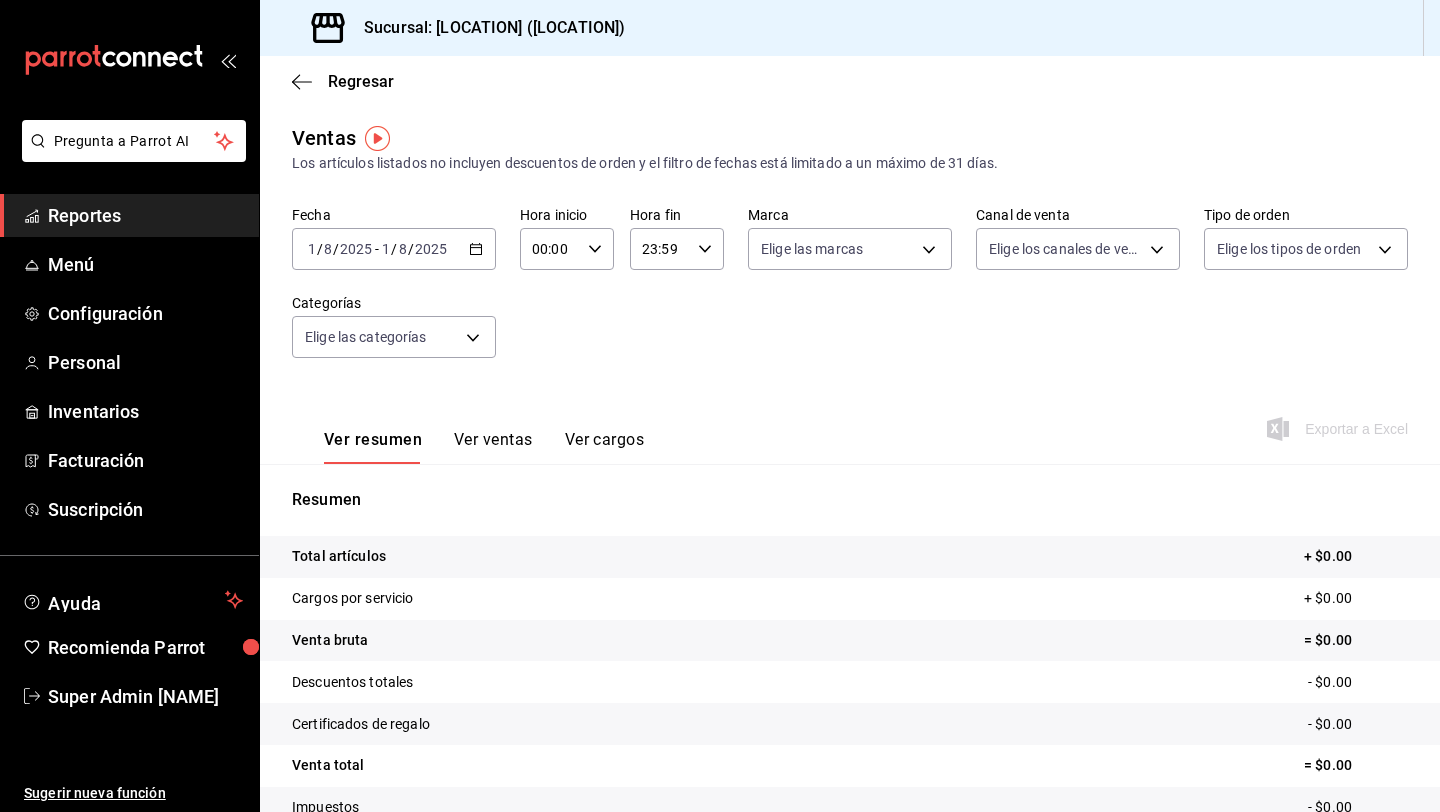 click on "Regresar" at bounding box center (850, 81) 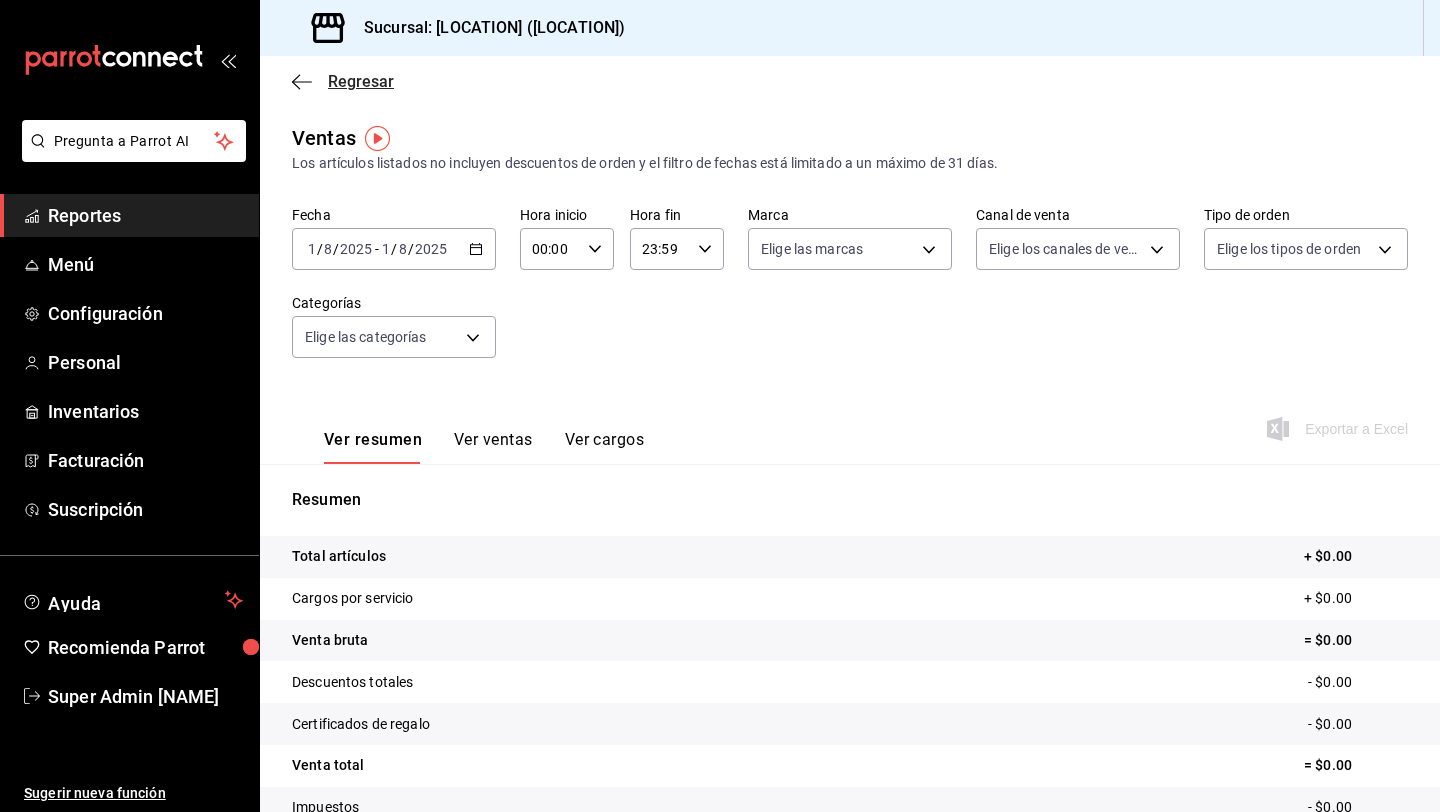click 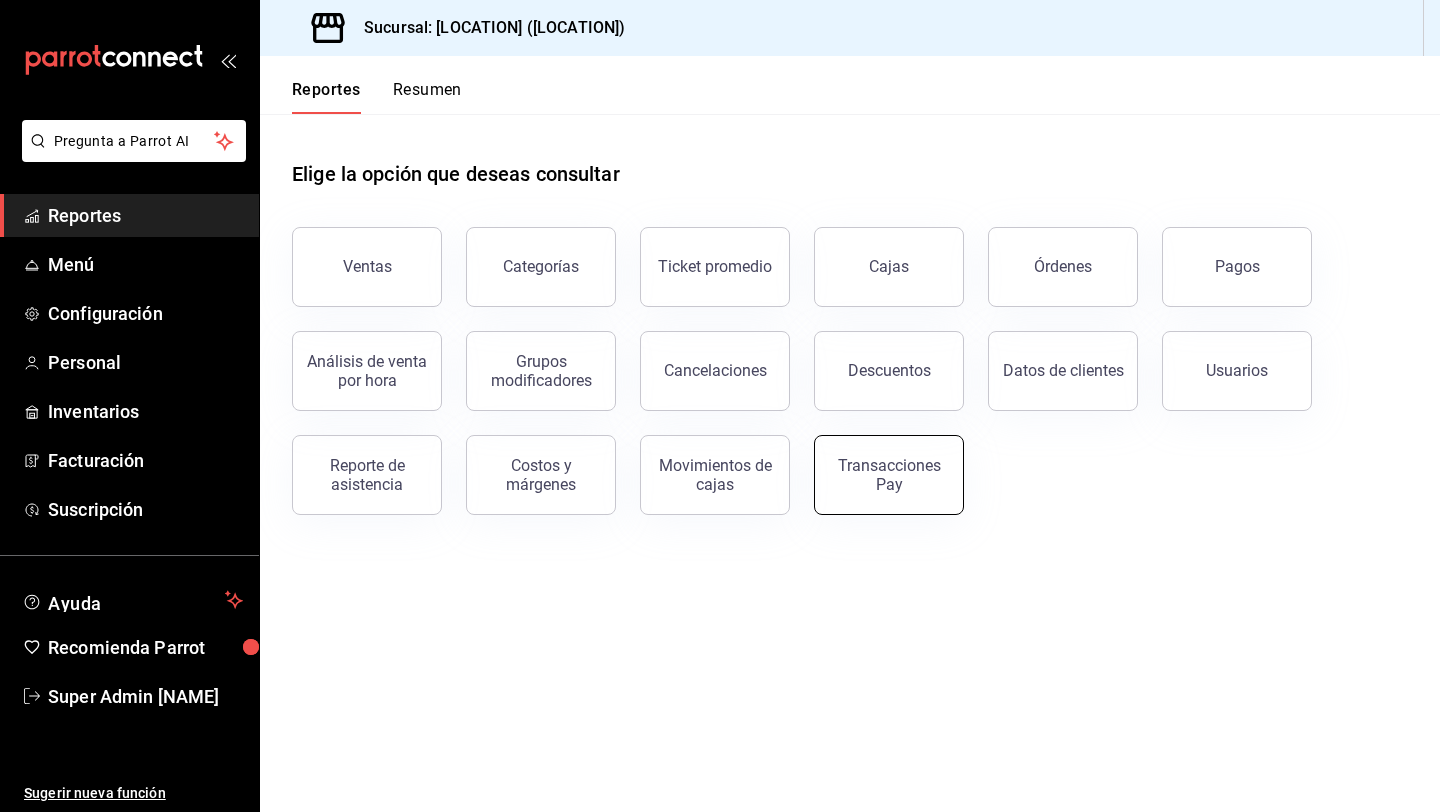 click on "Transacciones Pay" at bounding box center (889, 475) 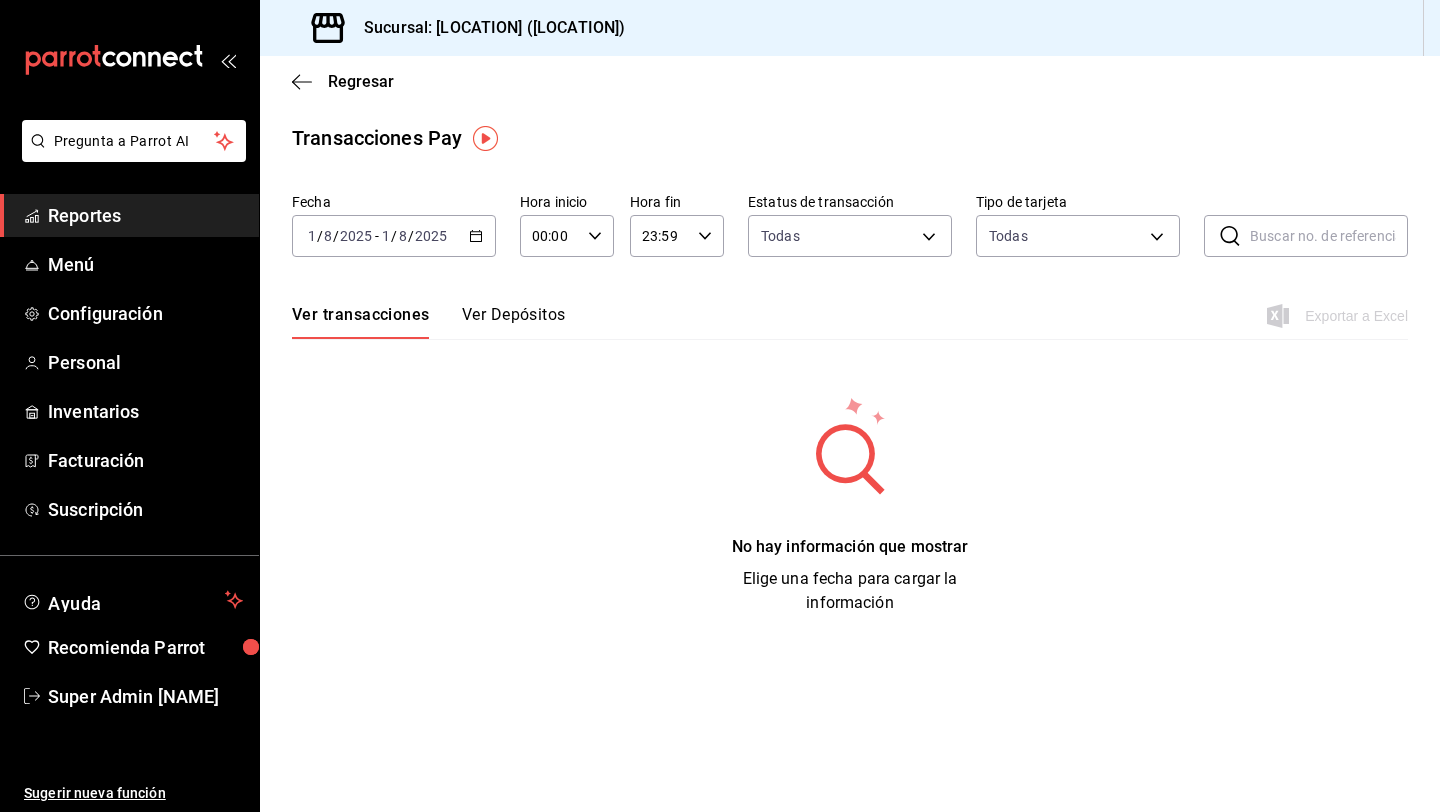 click on "[DATE] [DATE] - [DATE] [DATE]" at bounding box center [394, 236] 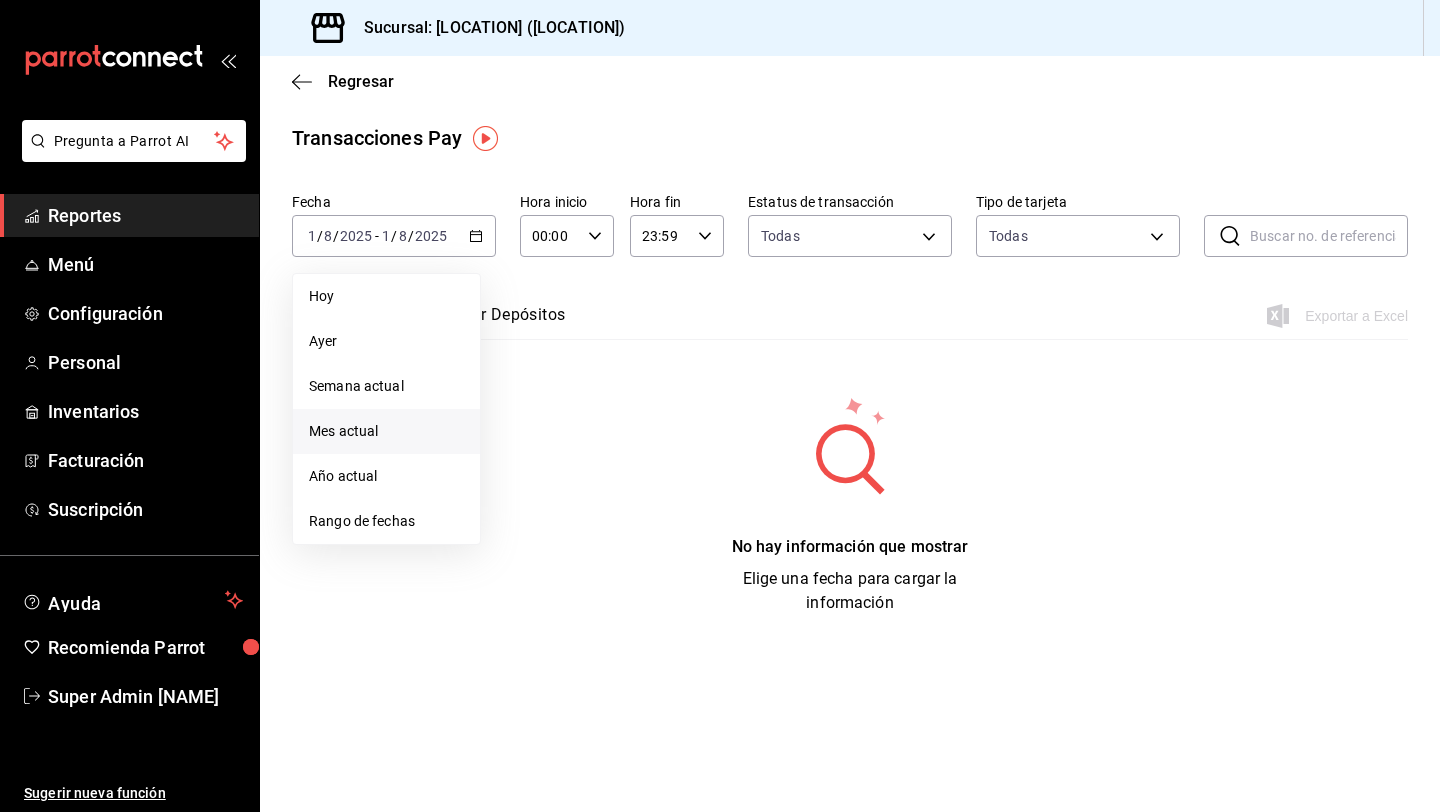 click on "Mes actual" at bounding box center (386, 431) 